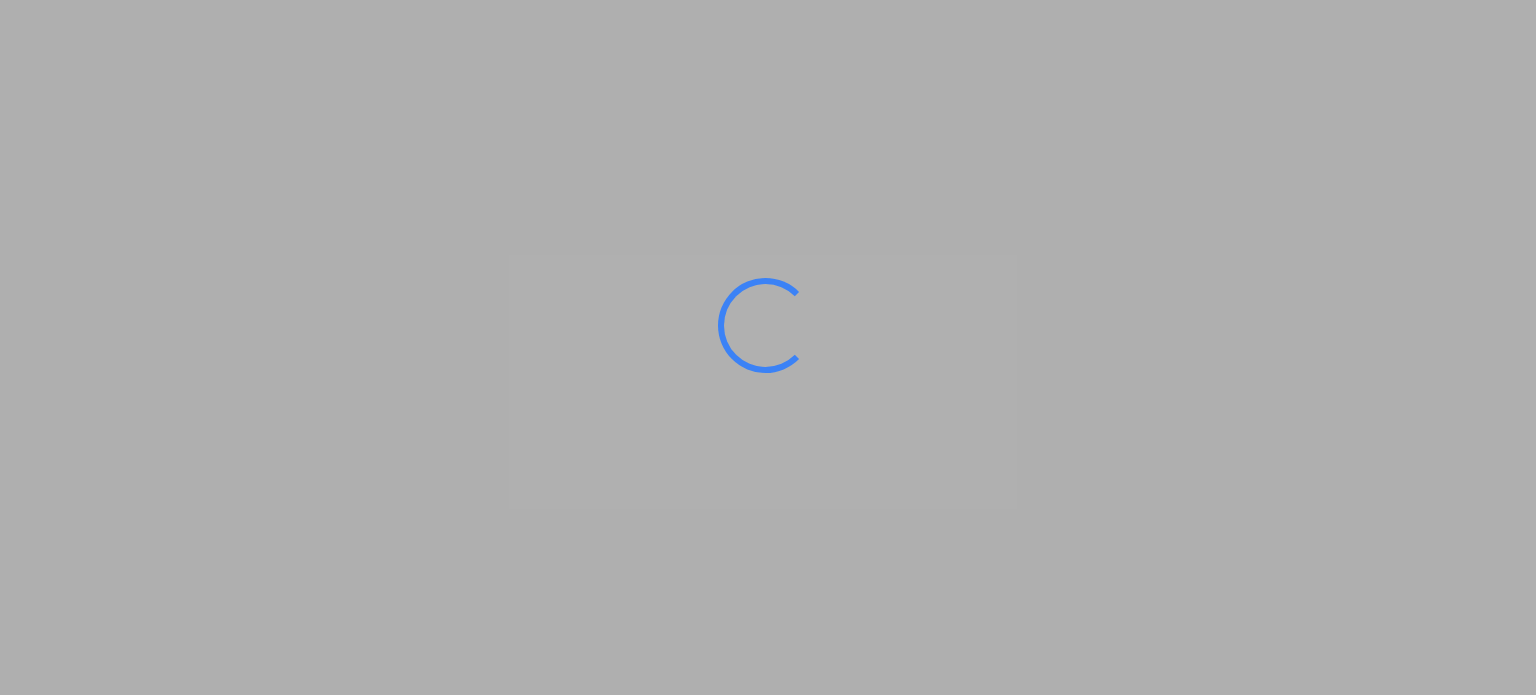 scroll, scrollTop: 0, scrollLeft: 0, axis: both 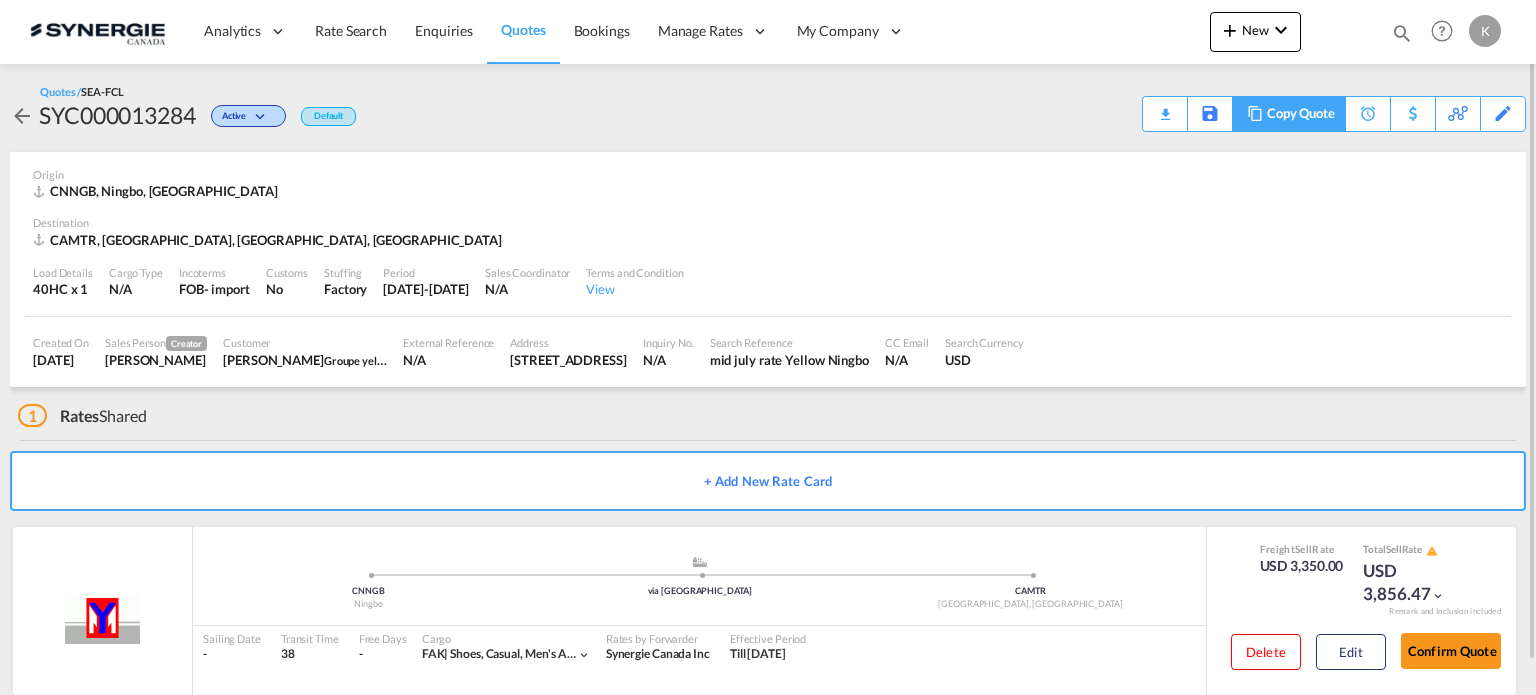 click at bounding box center (1255, 113) 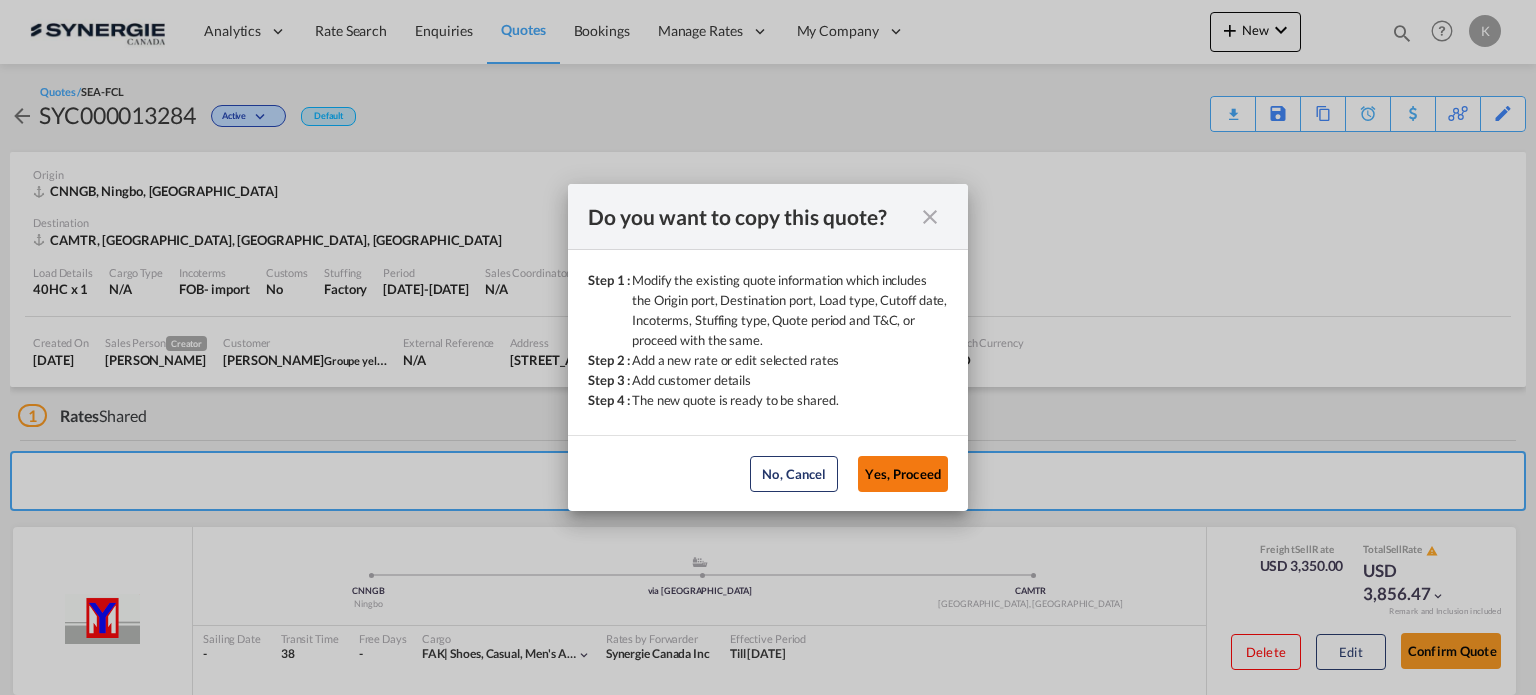 click on "Yes, Proceed" 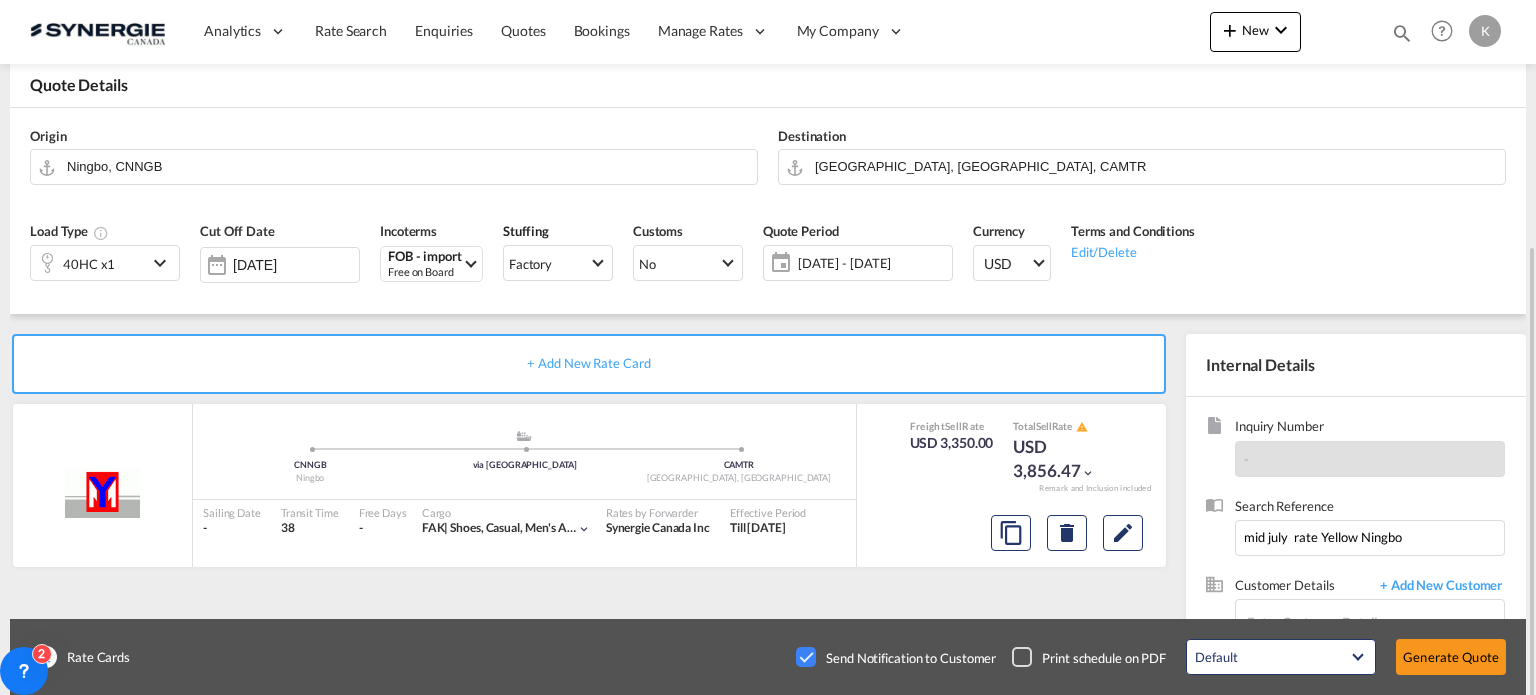 scroll, scrollTop: 257, scrollLeft: 0, axis: vertical 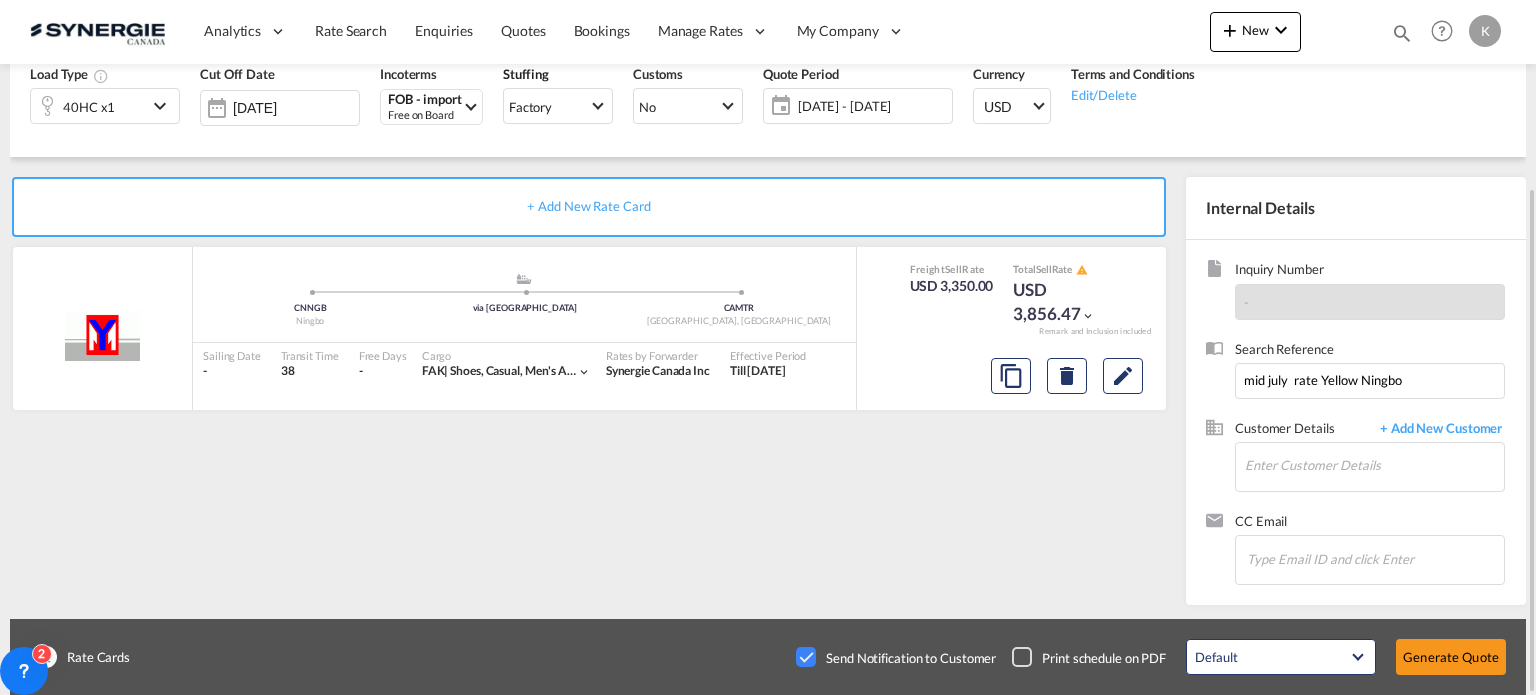 click at bounding box center [806, 657] 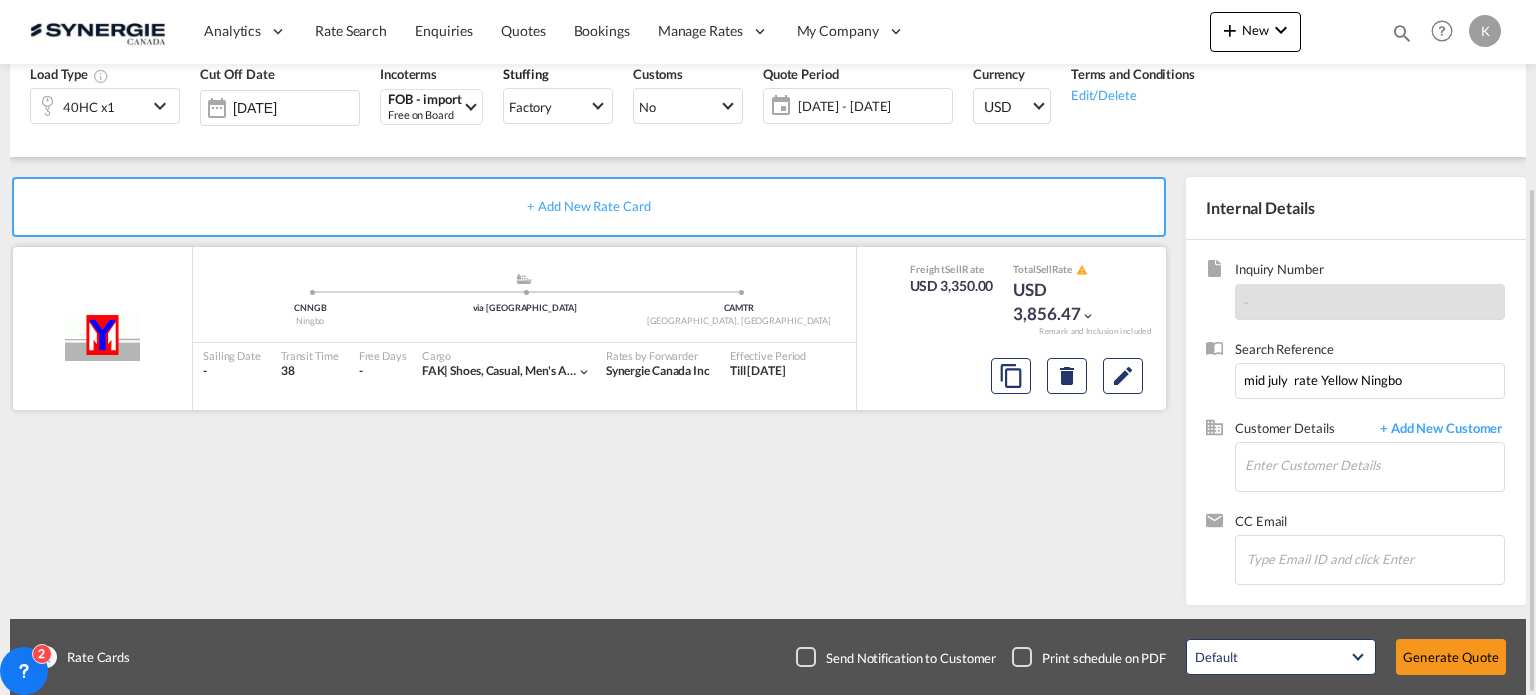 scroll, scrollTop: 0, scrollLeft: 0, axis: both 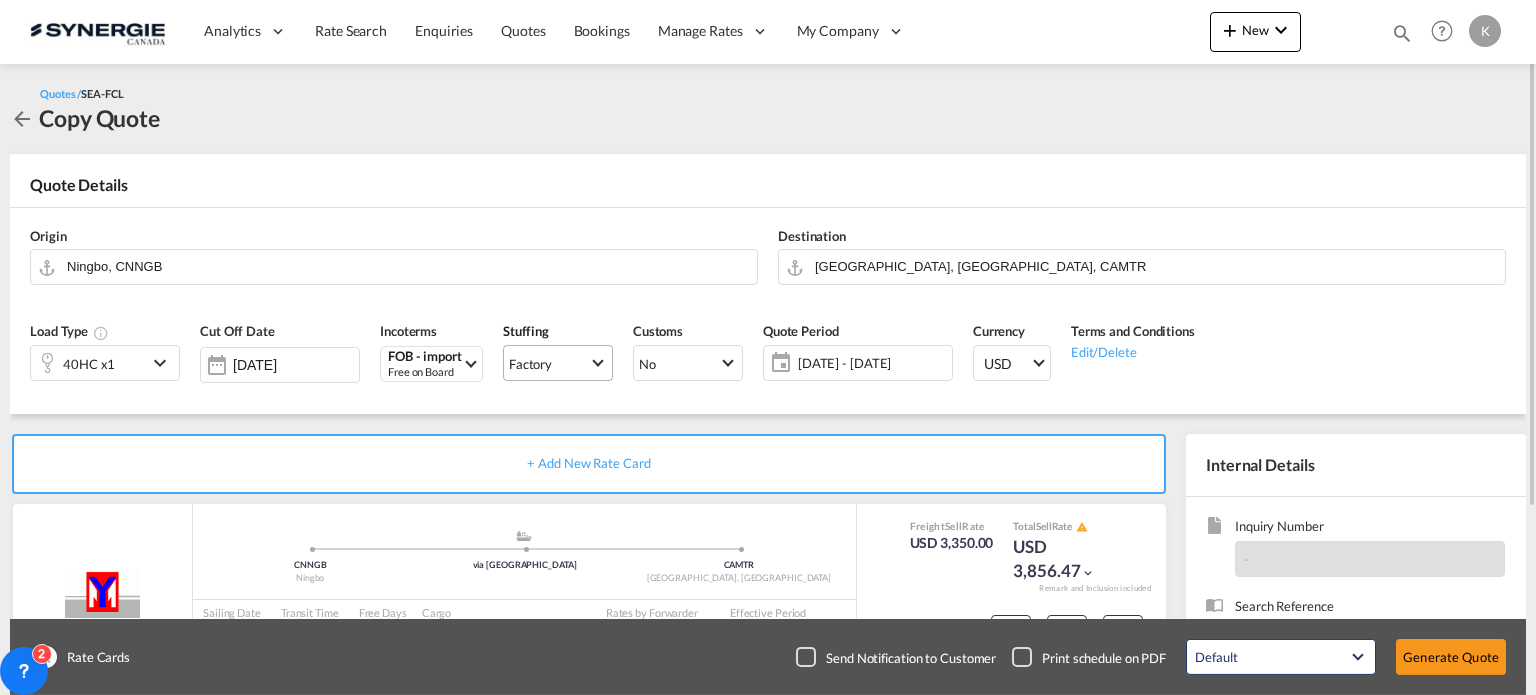 click at bounding box center [597, 360] 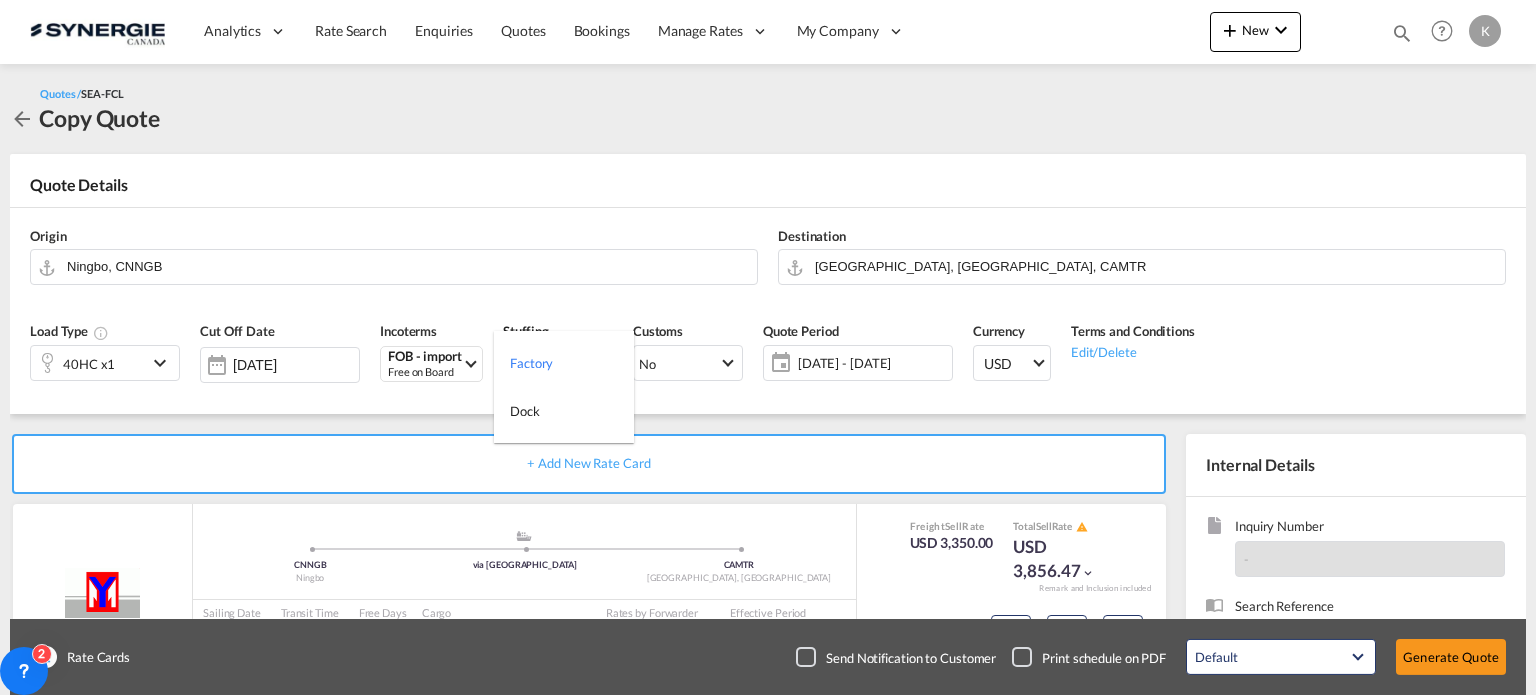 click at bounding box center [768, 347] 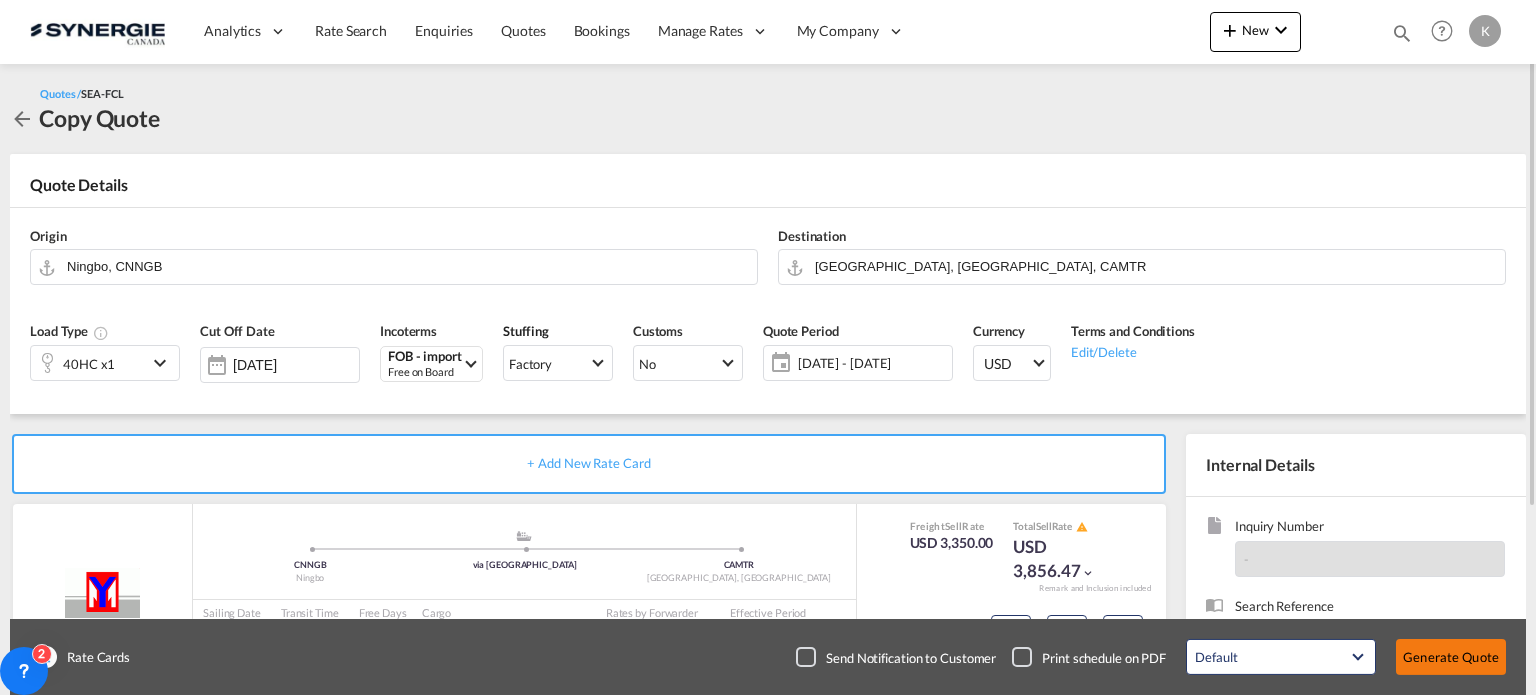 click on "Generate Quote" at bounding box center [1451, 657] 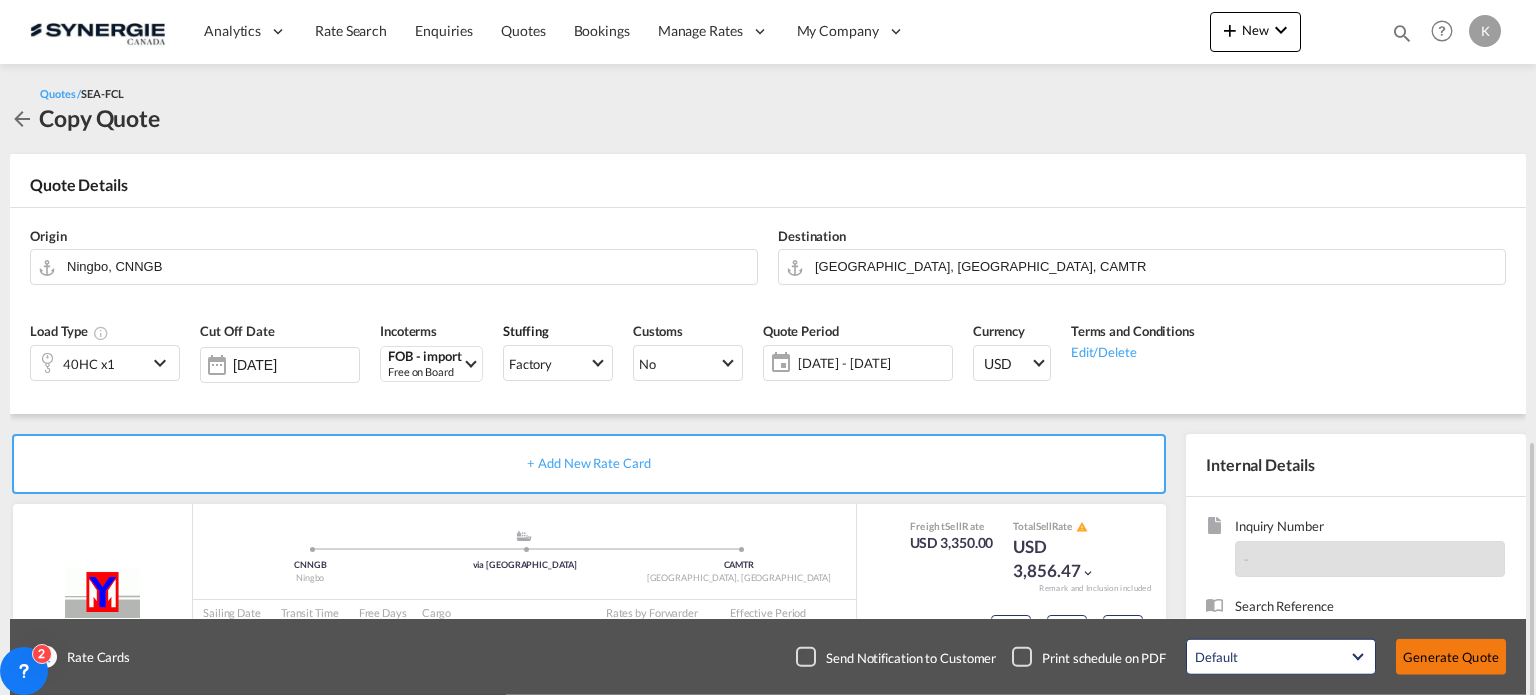scroll, scrollTop: 257, scrollLeft: 0, axis: vertical 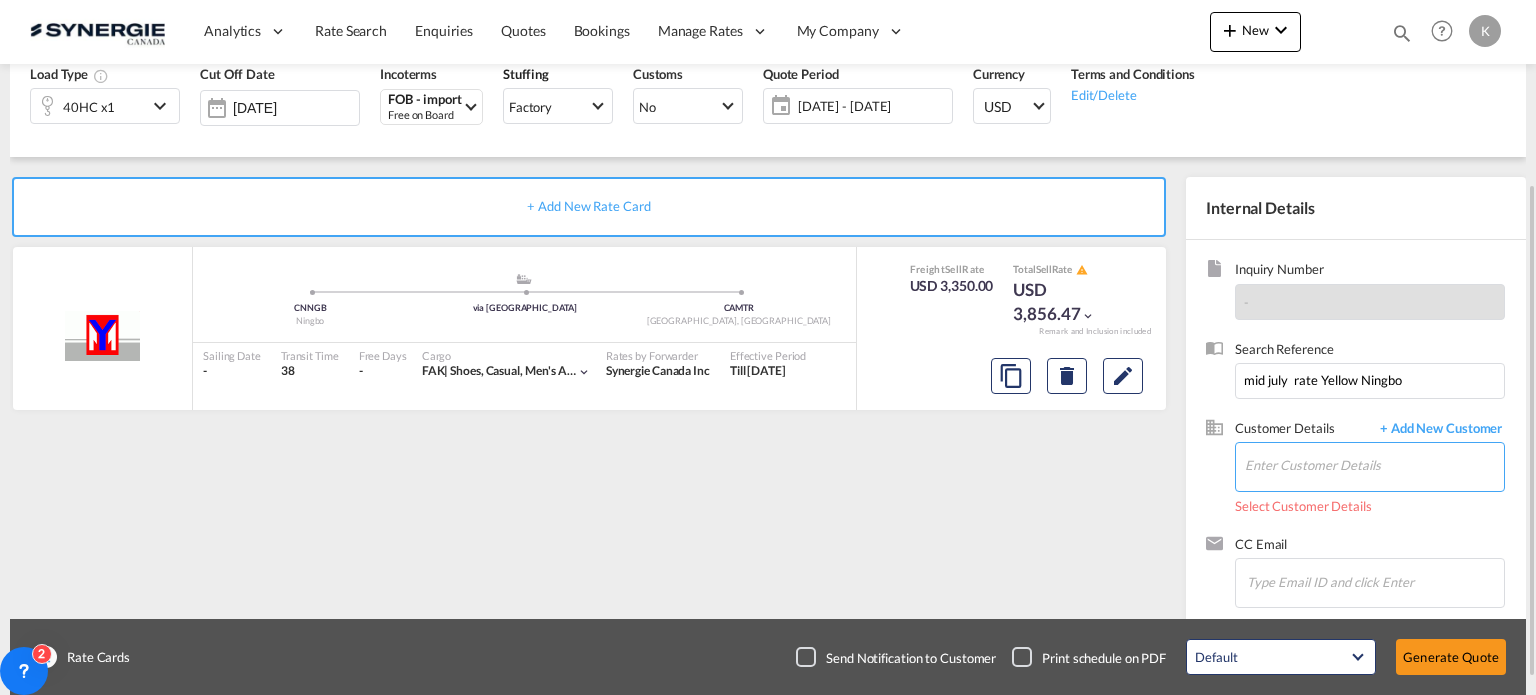 click on "Enter Customer Details" at bounding box center [1374, 465] 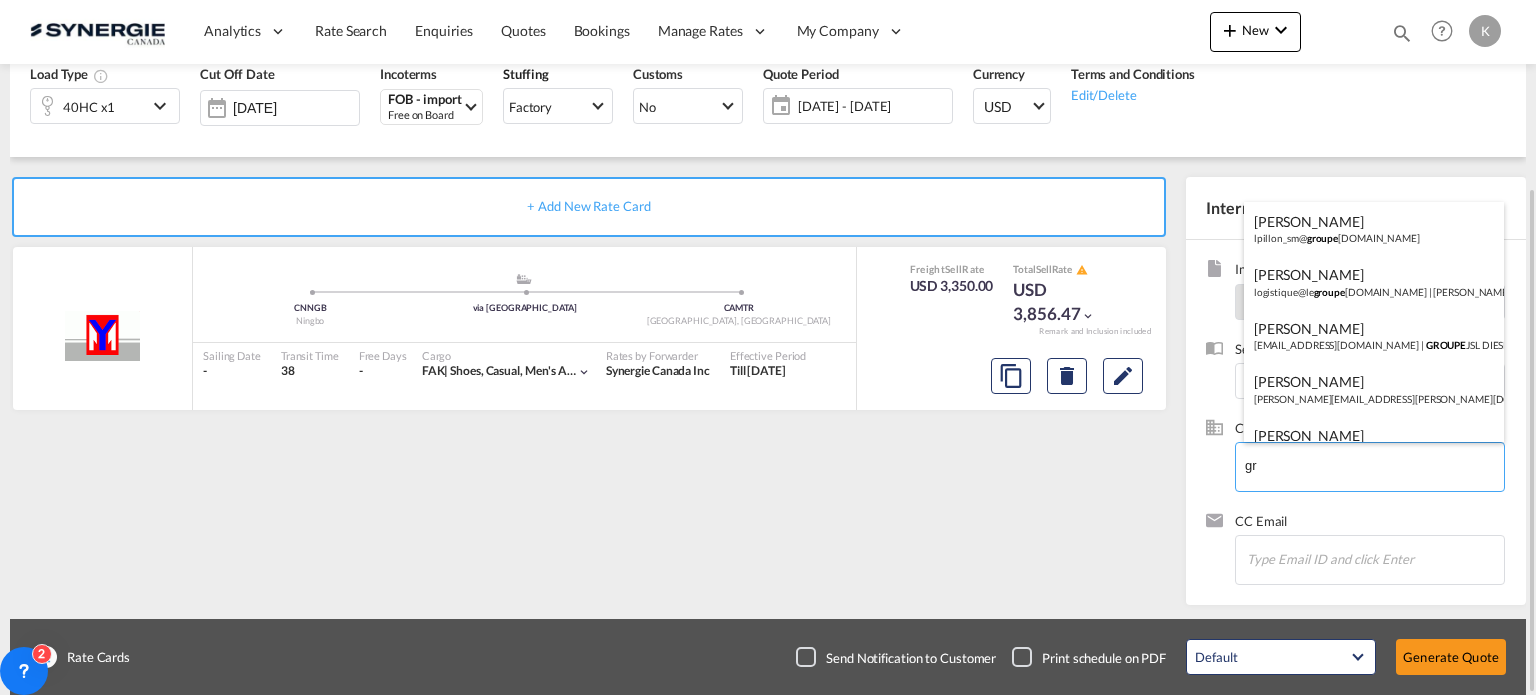 type on "g" 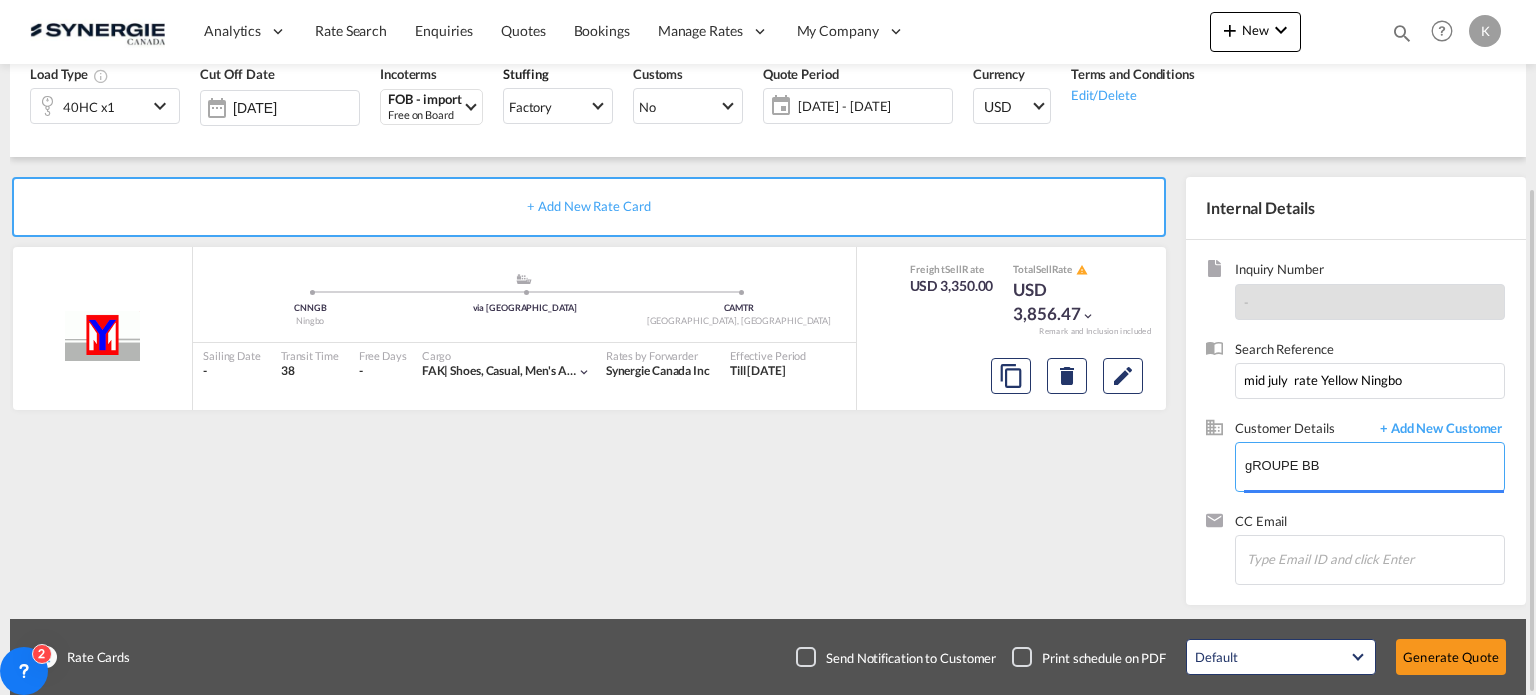 drag, startPoint x: 1339, startPoint y: 463, endPoint x: 1202, endPoint y: 459, distance: 137.05838 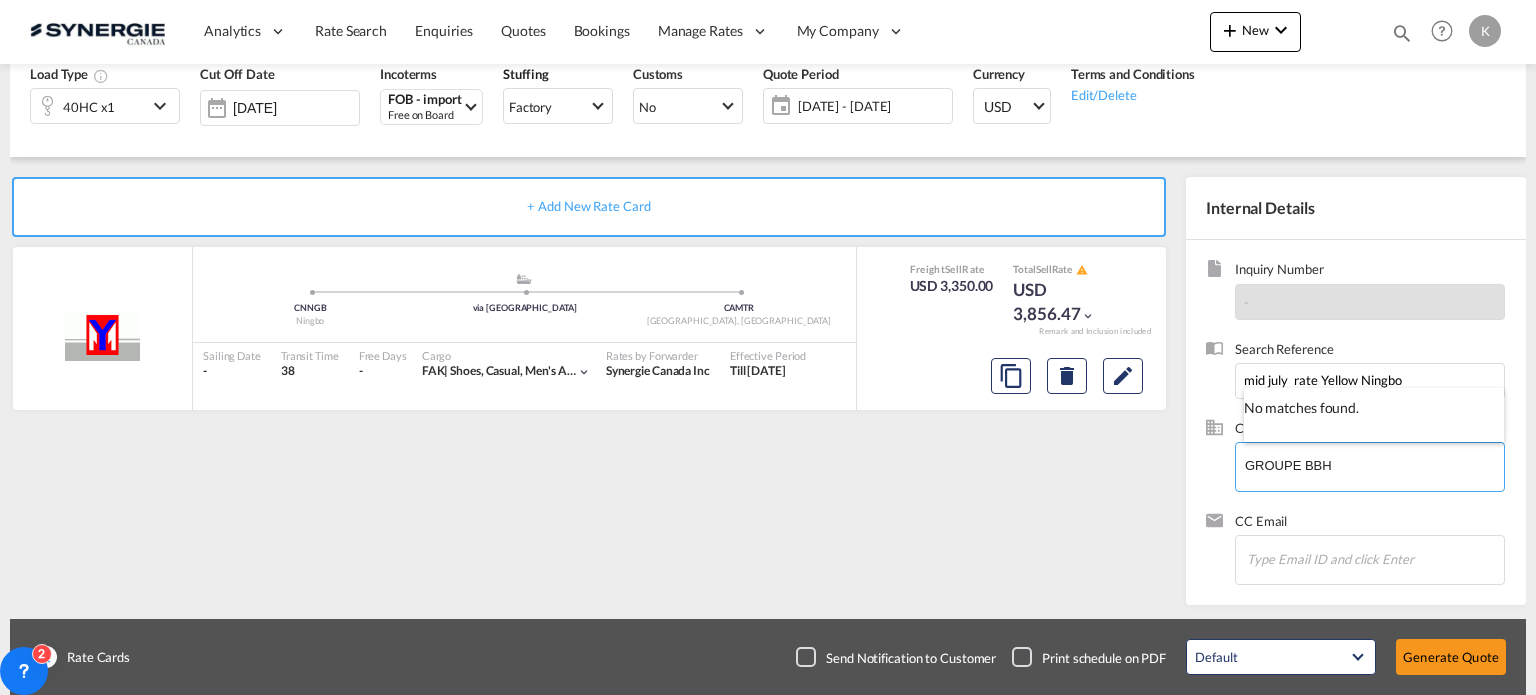 type on "GROUPE BBH" 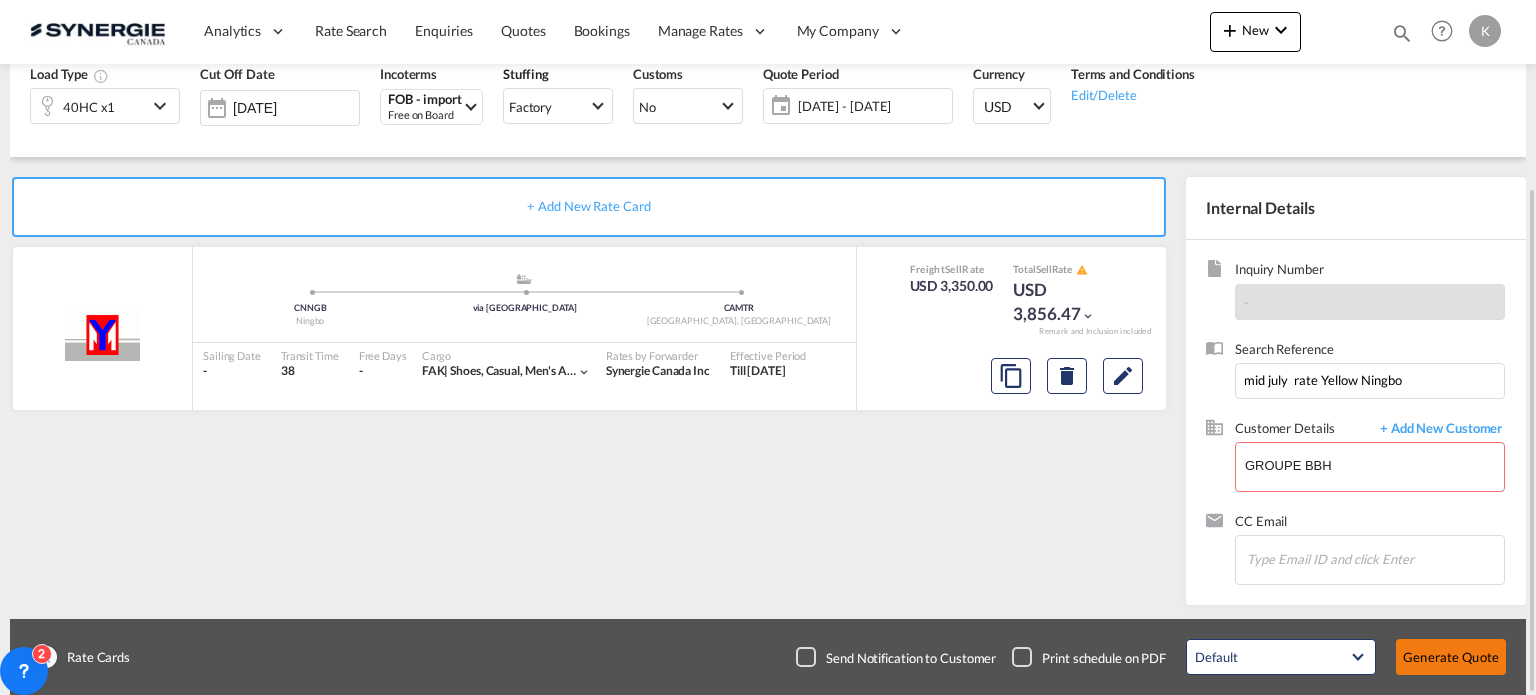 click on "Generate Quote" at bounding box center [1451, 657] 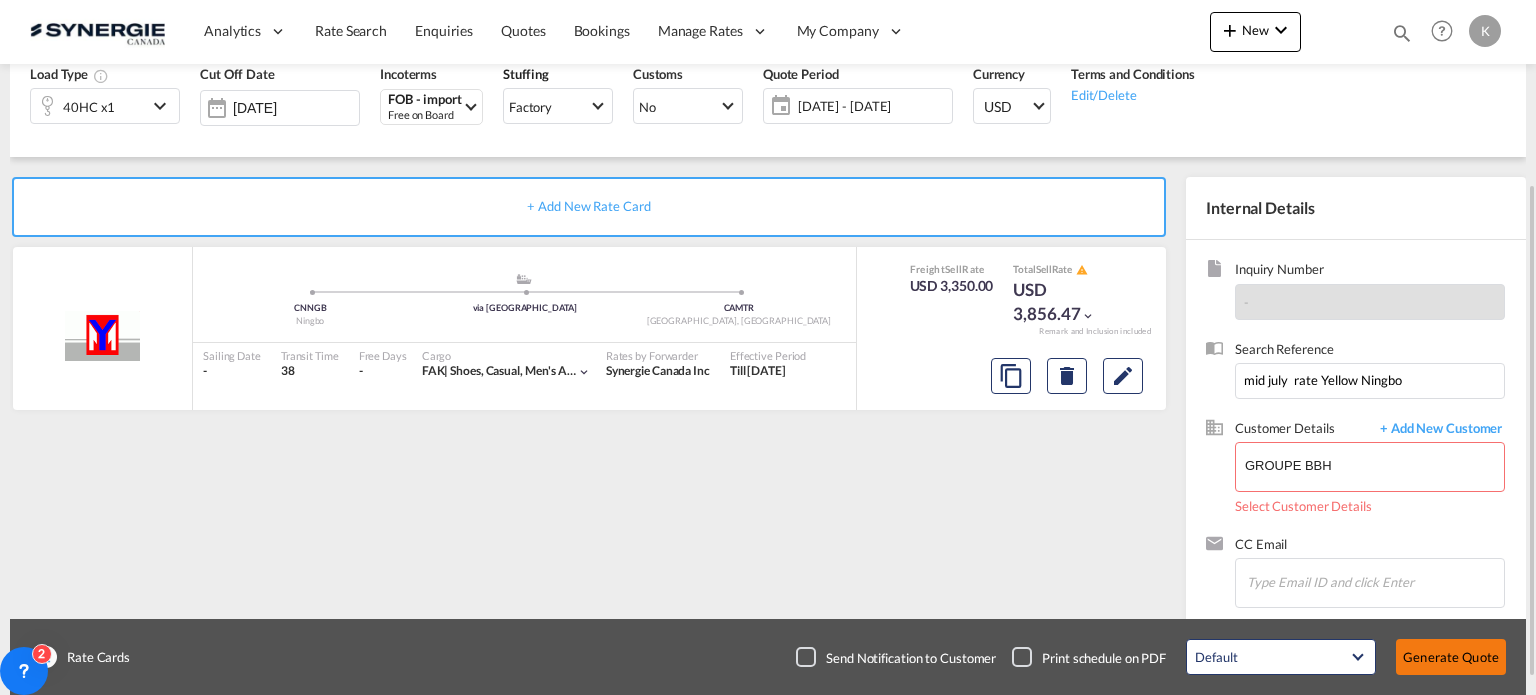 click on "Generate Quote" at bounding box center [1451, 657] 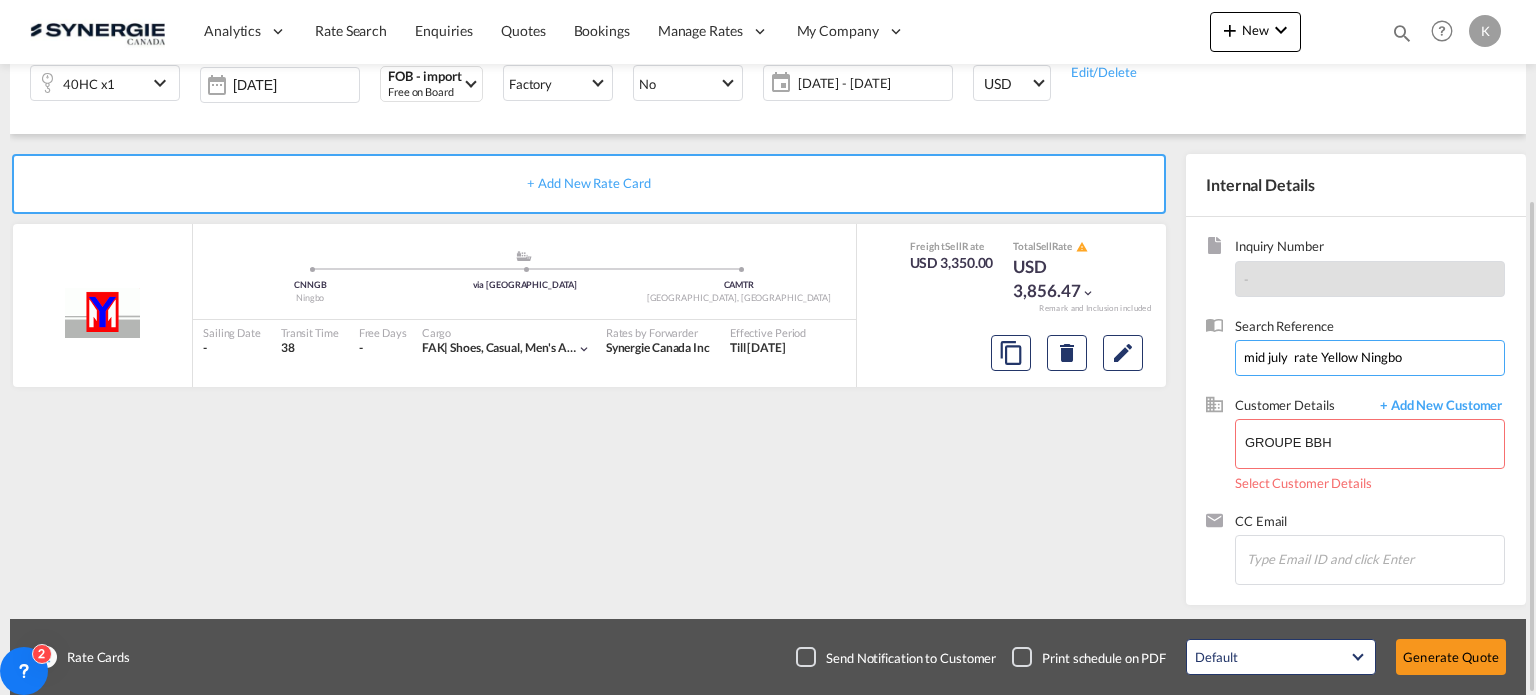 click on "mid july  rate Yellow Ningbo" at bounding box center (1370, 358) 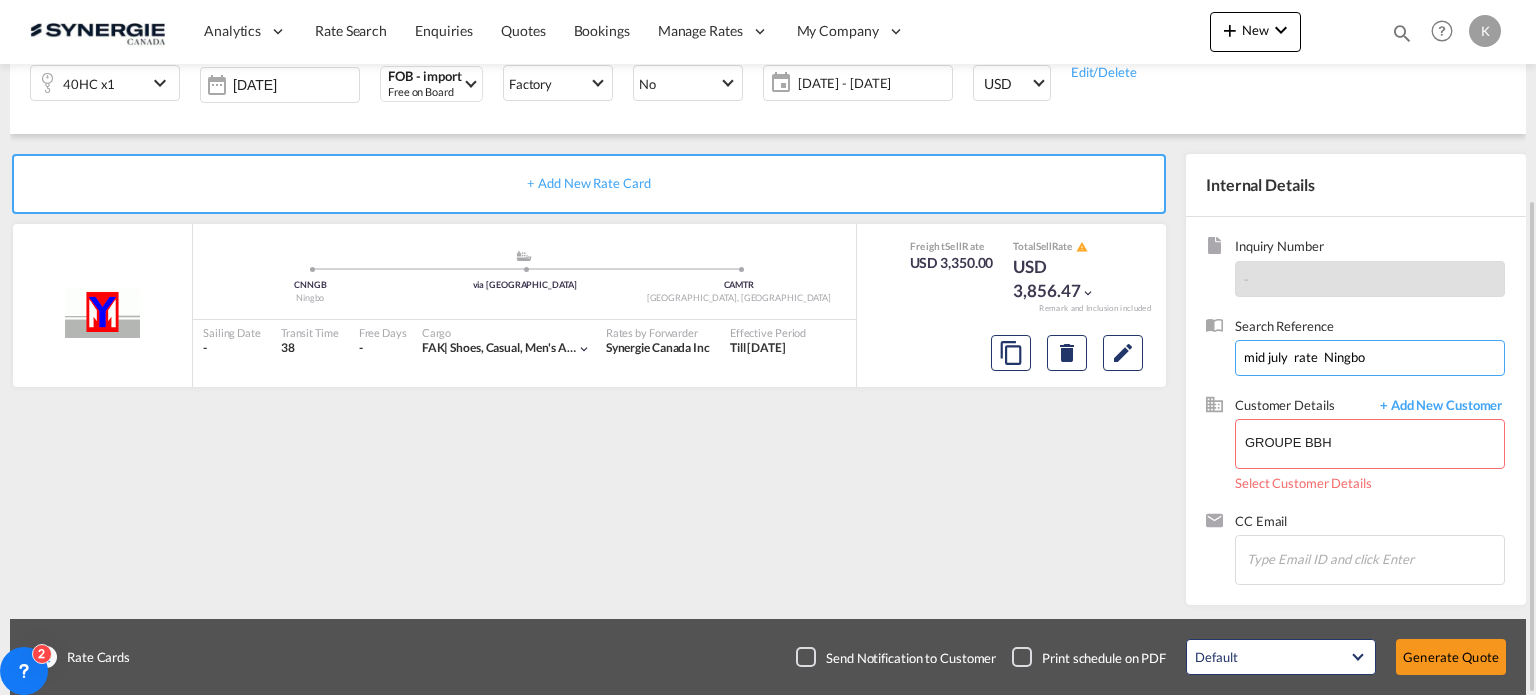 type on "mid july  rate  Ningbo" 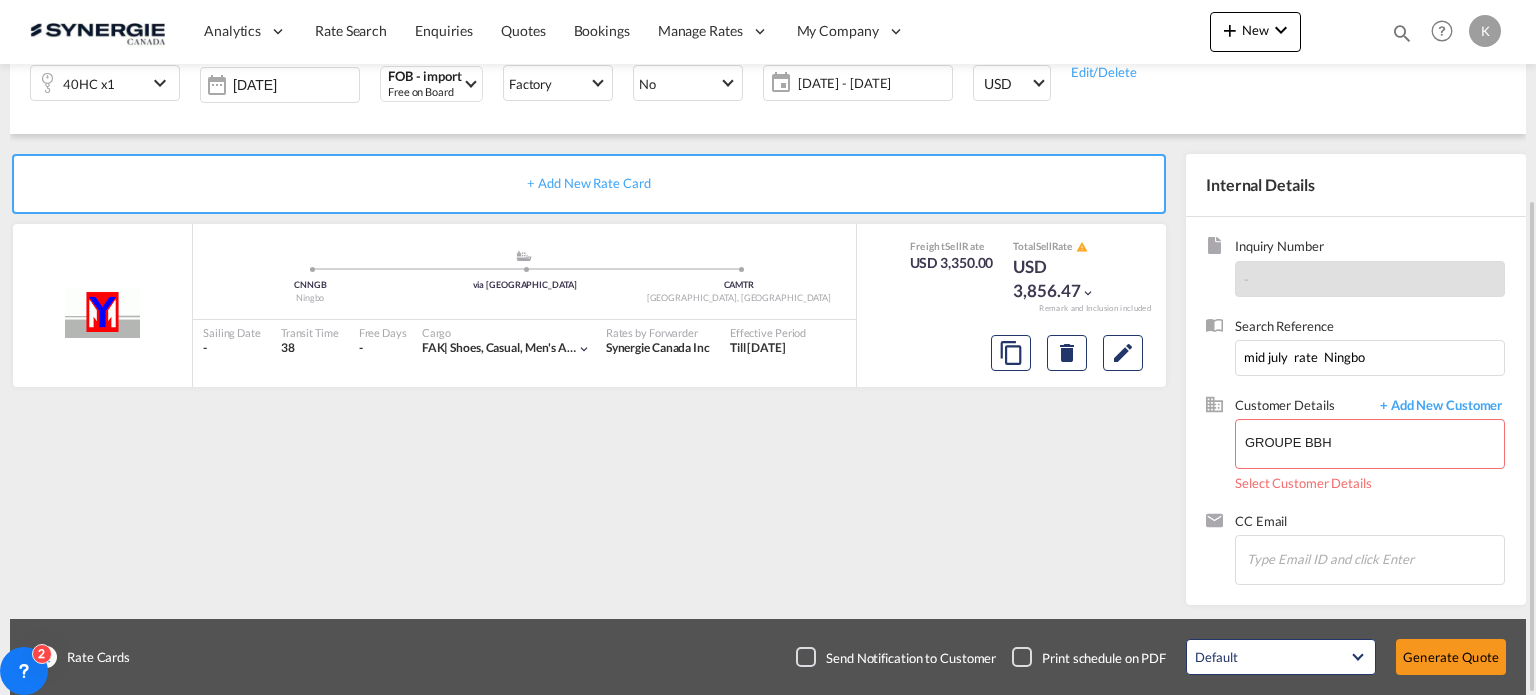 click on "+ Add New Rate Card
Yang Ming Line
added by you
.a{fill:#aaa8ad;} .a{fill:#aaa8ad;}
CNNGB Ningbo
via Vancouver
CAMTR Montreal, QC
Sailing Date
-
Transit Time
38
Free Days
View -
Cargo
FAK  |
shoes, casual, men's and boy's
Rates by Forwarder
Synergie Canada Inc
Effective Period
Till 31 Jul 2025
Freight  Sell  Rate
USD 3,350.00
Total  Sell
Rate
USD 3,856.47
Remark and Inclusion included
Do you want to delete this rate card ?
Tap to Undo Delete" at bounding box center (593, 374) 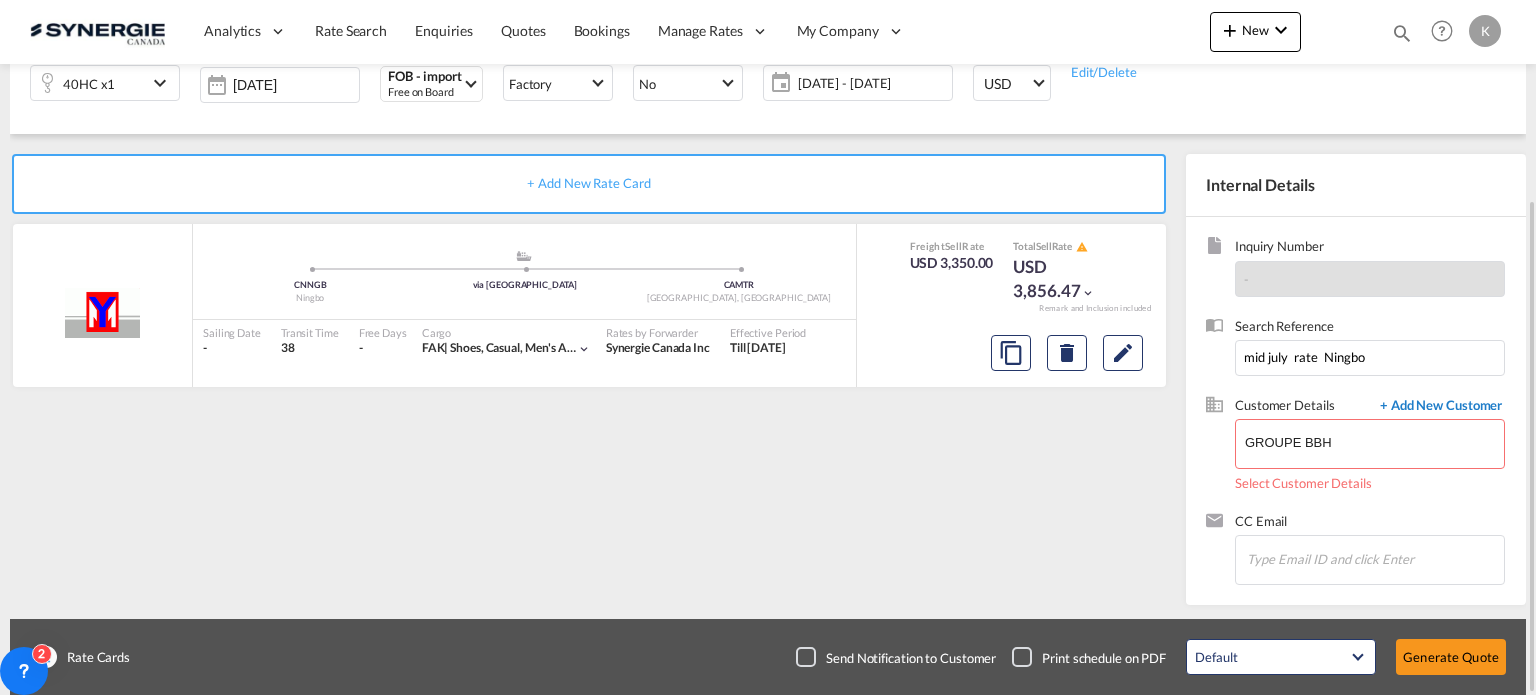 click on "+ Add New Customer" at bounding box center (1437, 407) 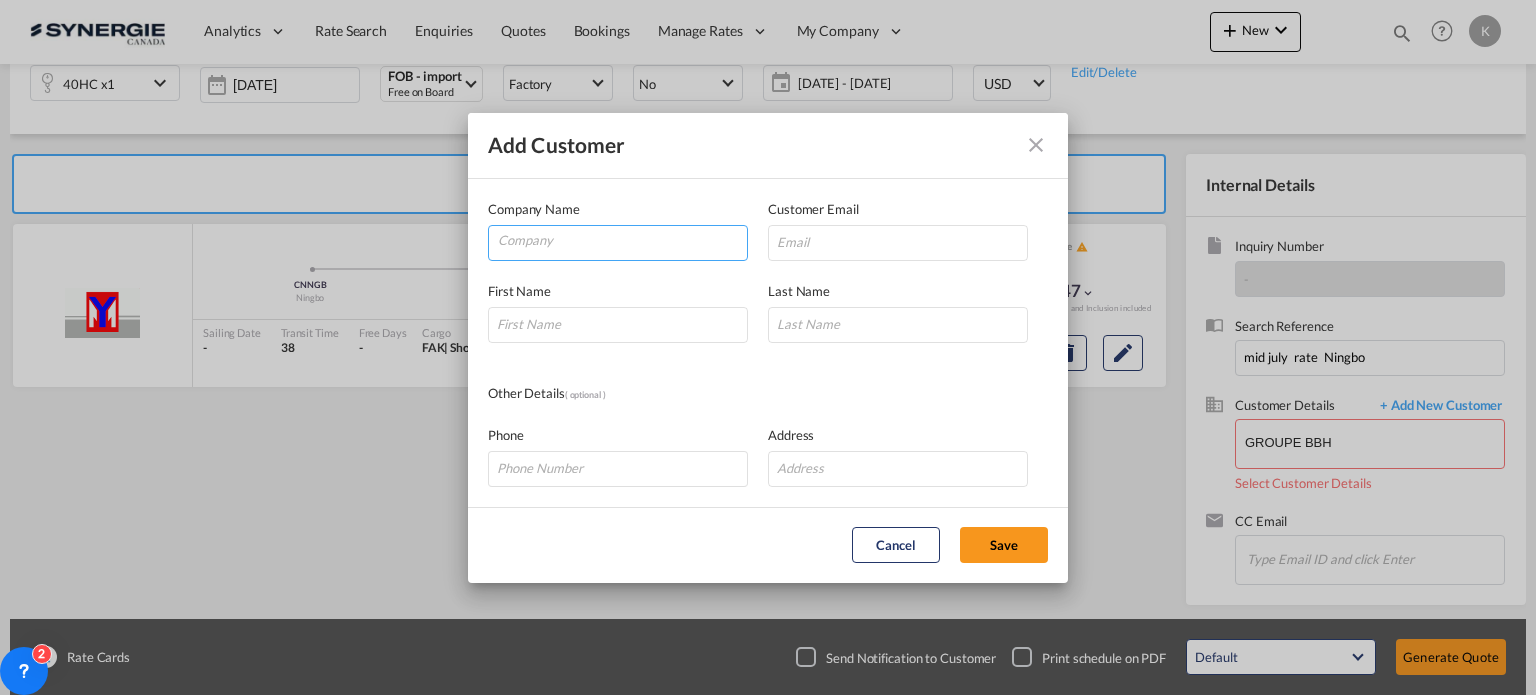 click at bounding box center (622, 241) 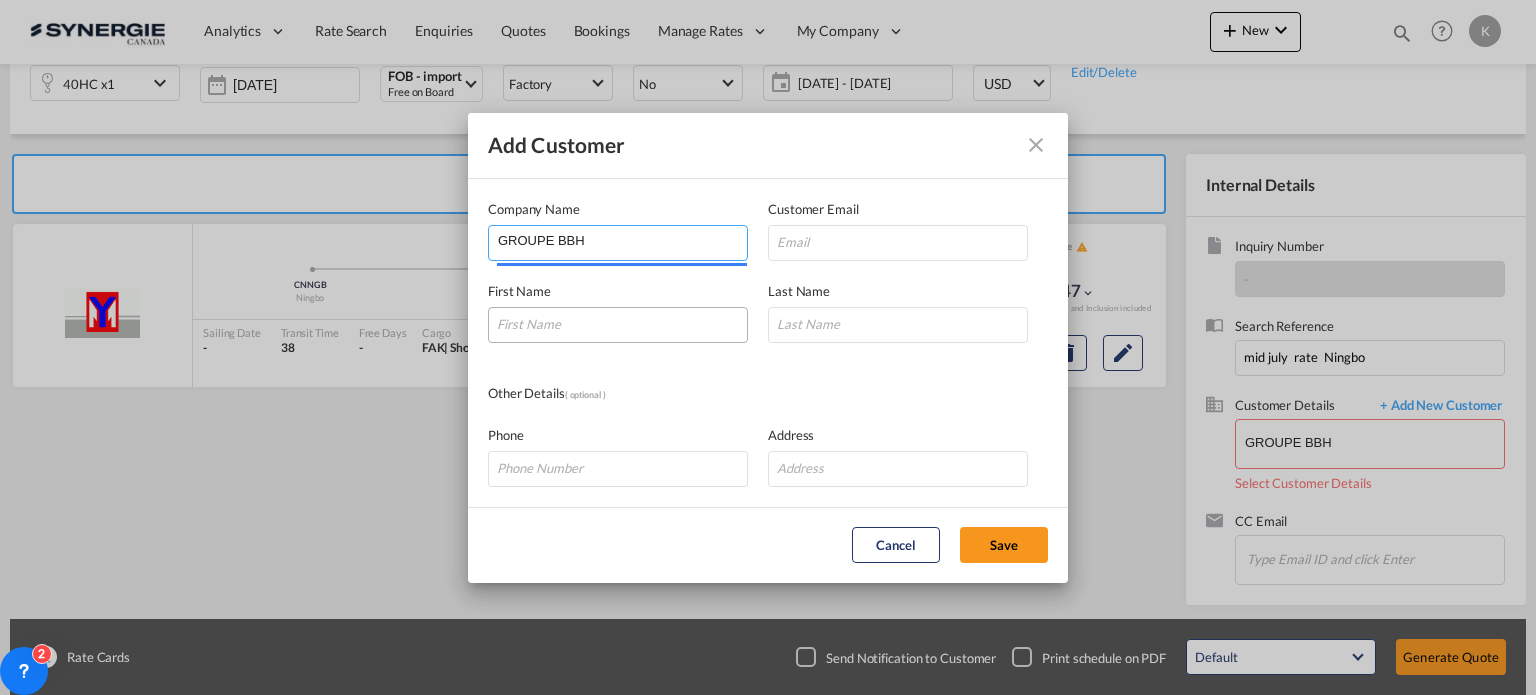 type on "GROUPE BBH" 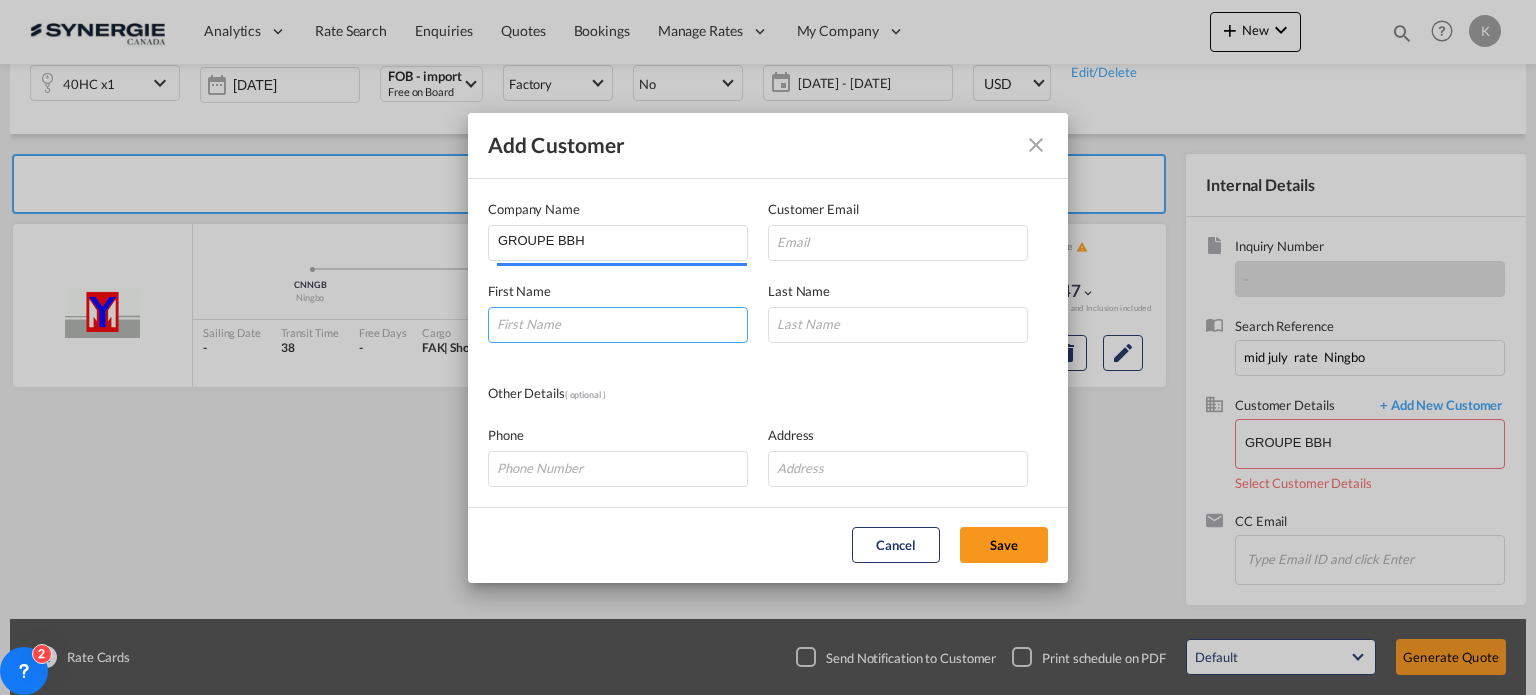 click at bounding box center (618, 325) 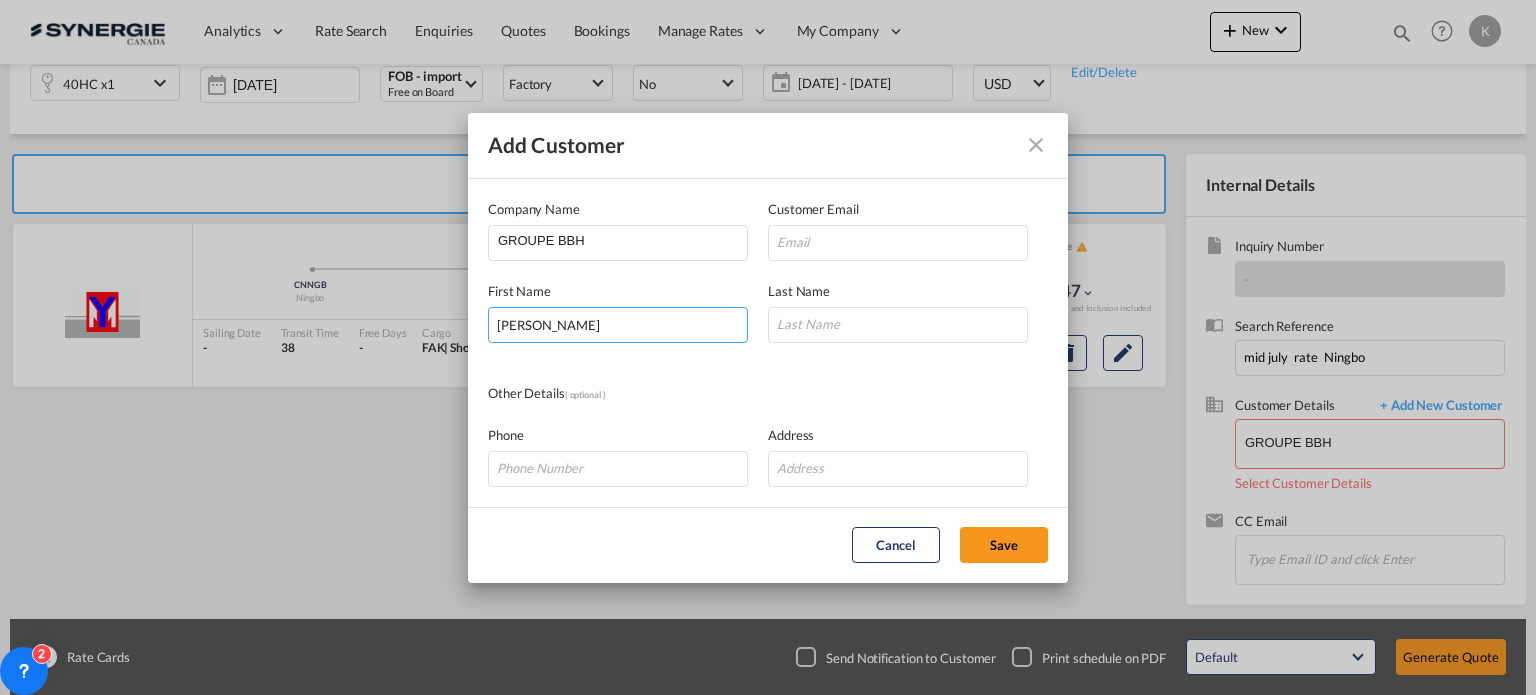 type on "ERIC" 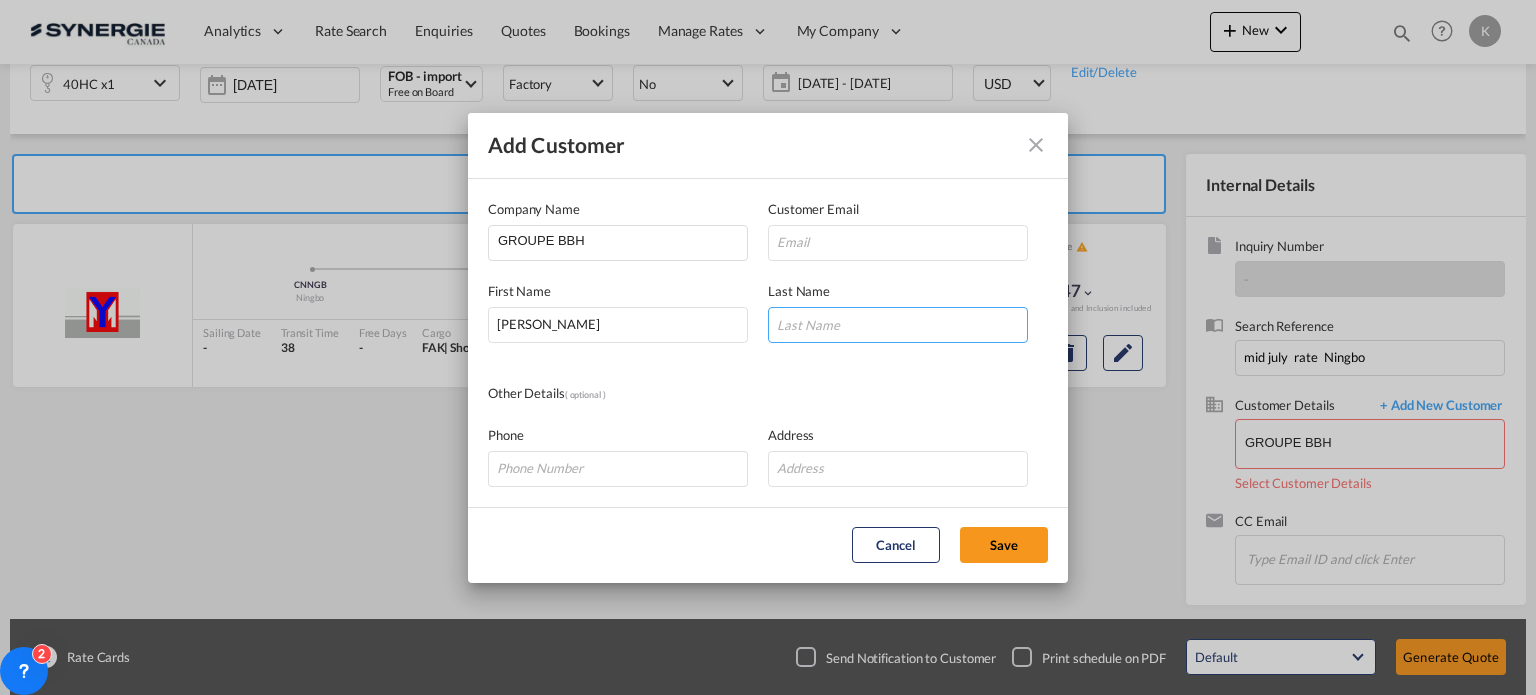 click at bounding box center (898, 325) 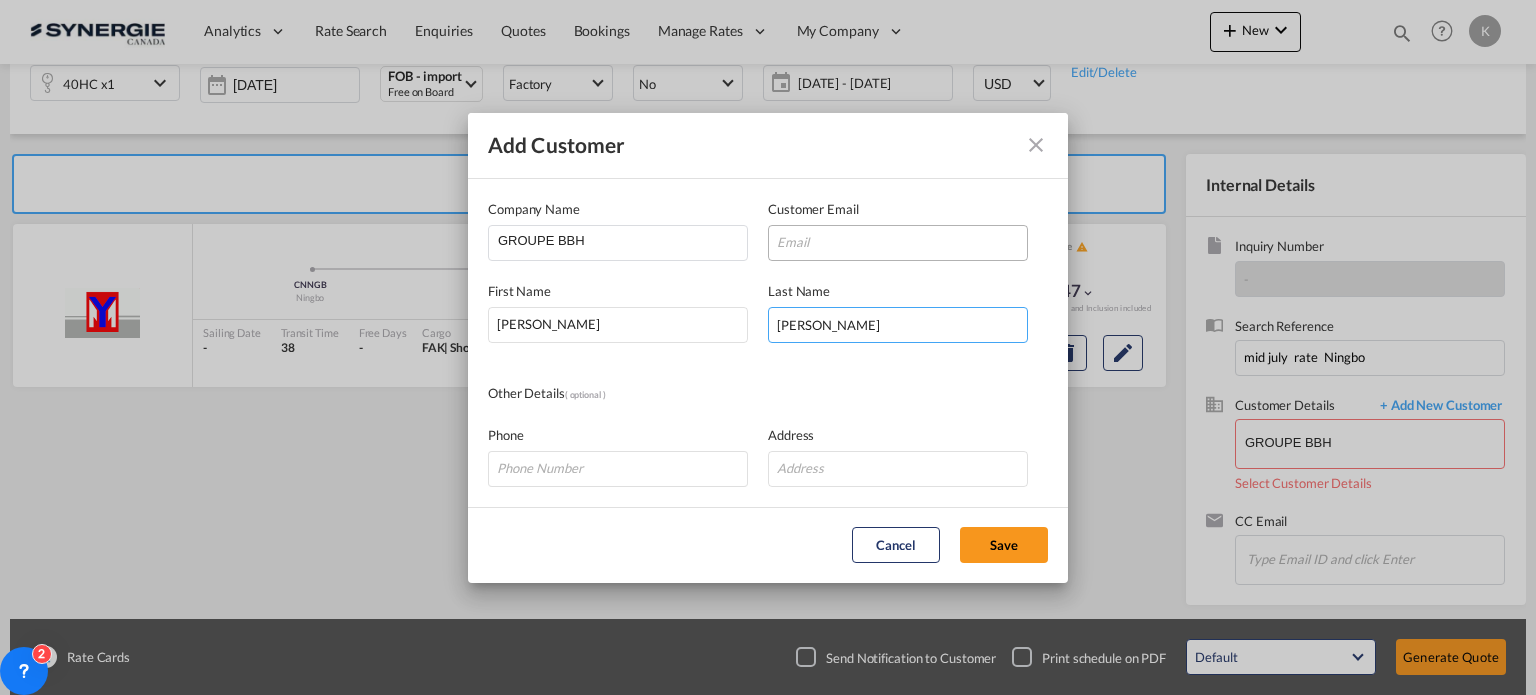 type on "JOHNSTON" 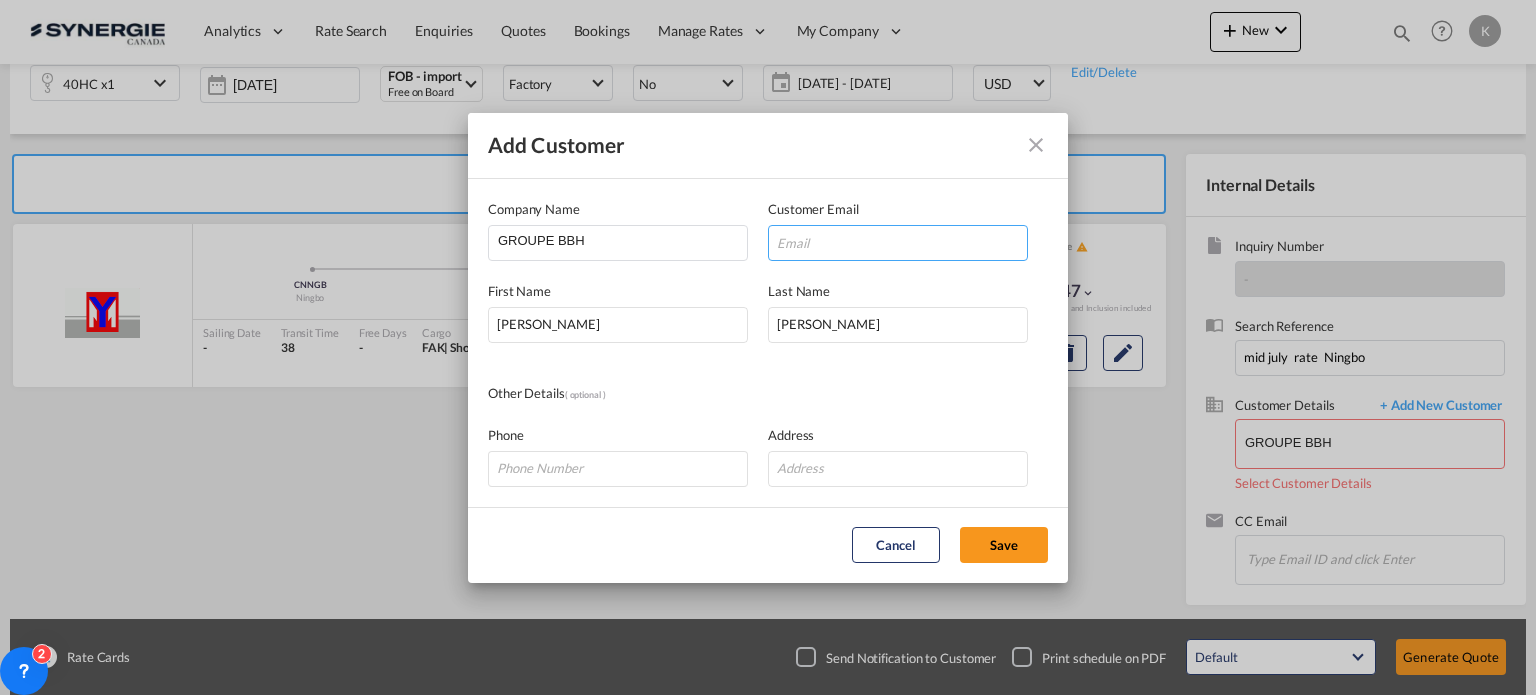 paste on "[EMAIL_ADDRESS][DOMAIN_NAME]" 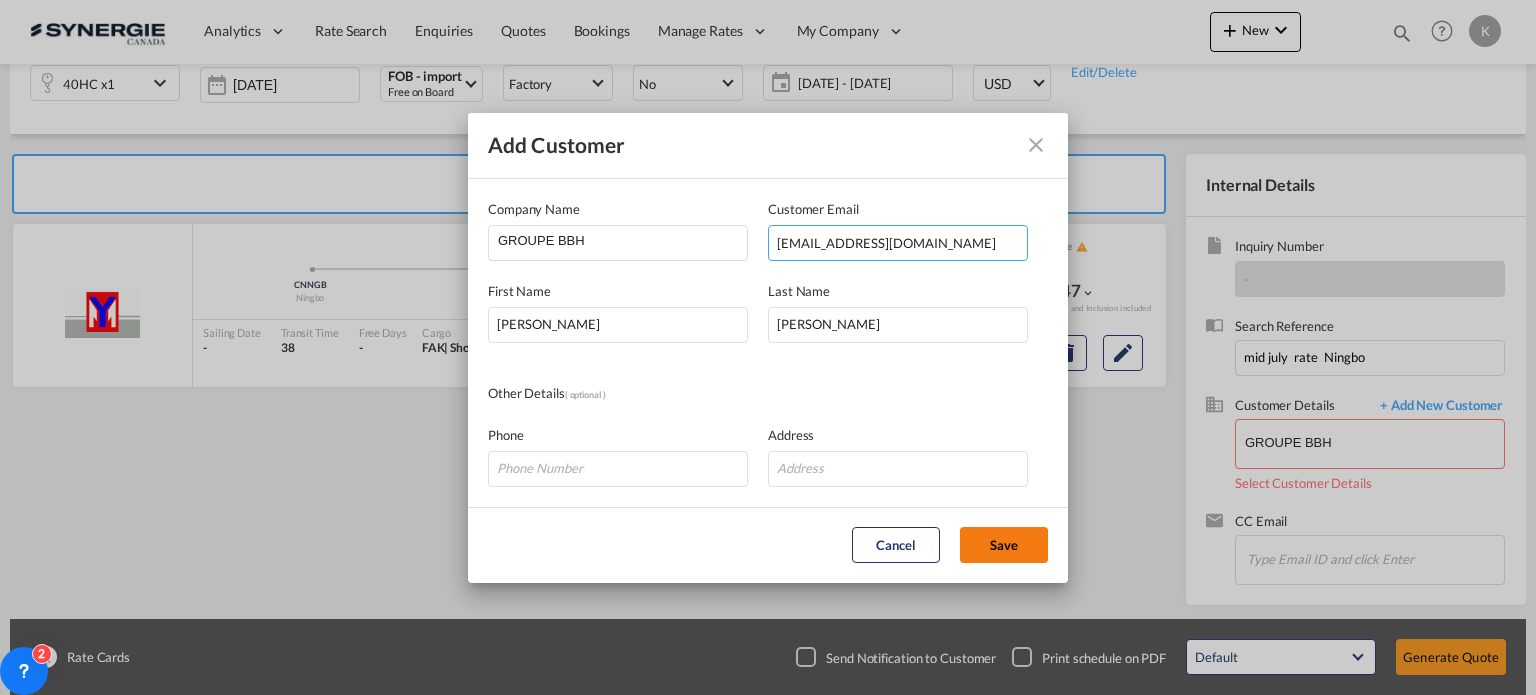 type on "[EMAIL_ADDRESS][DOMAIN_NAME]" 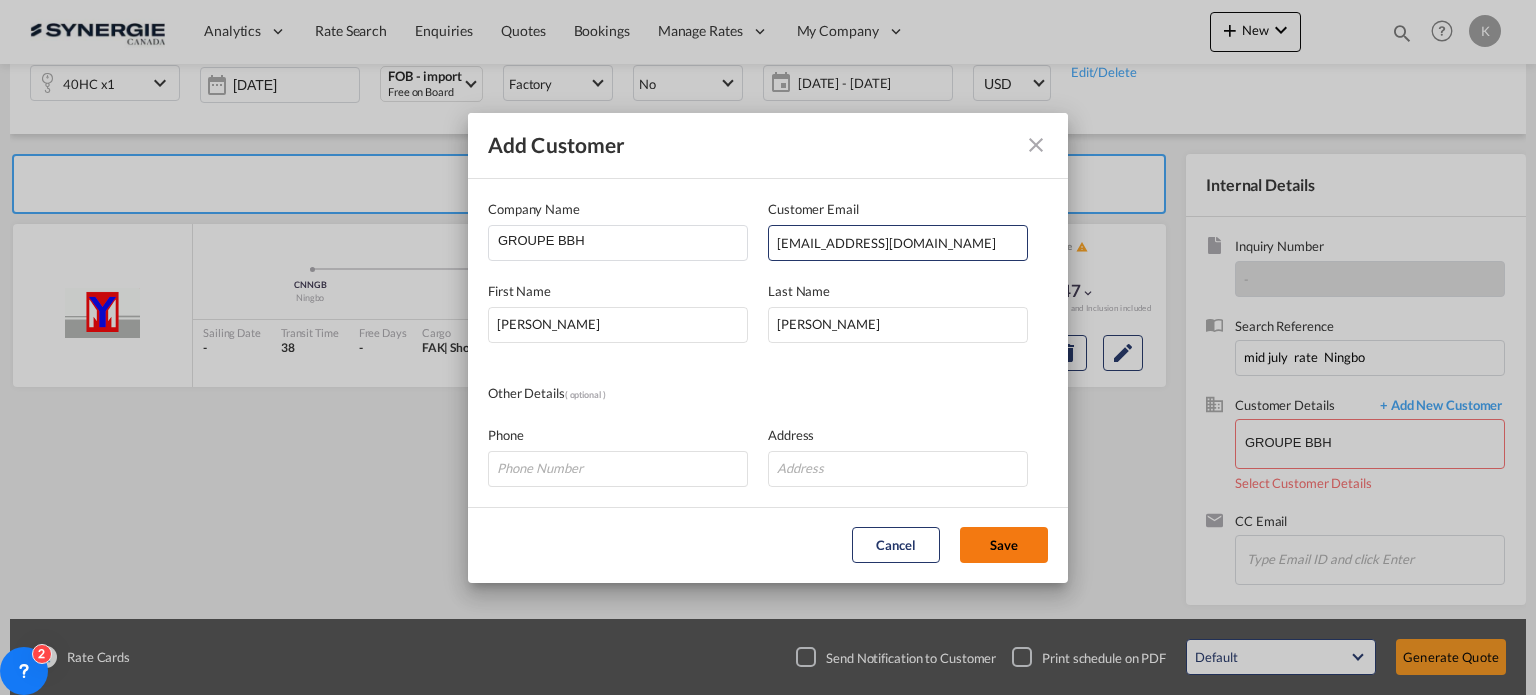 click on "Save" at bounding box center [1004, 545] 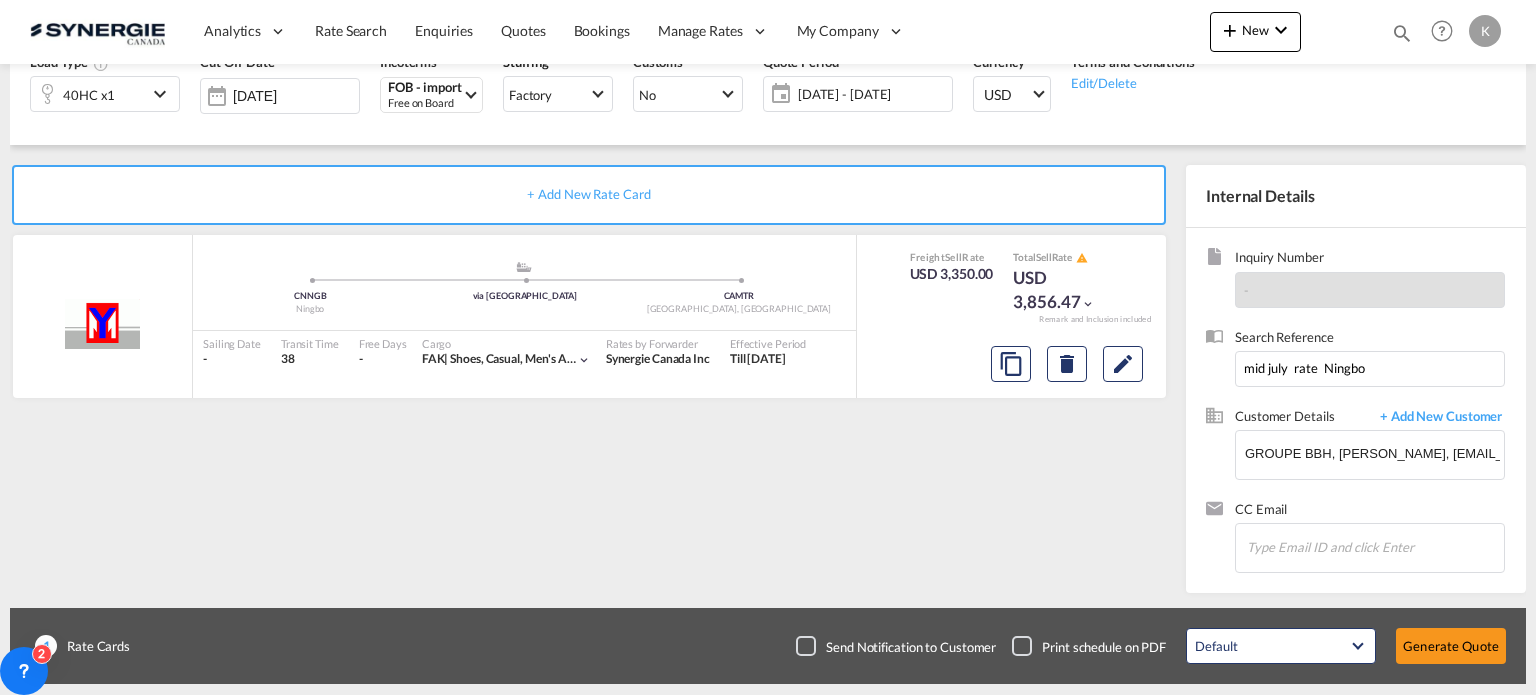 scroll, scrollTop: 257, scrollLeft: 0, axis: vertical 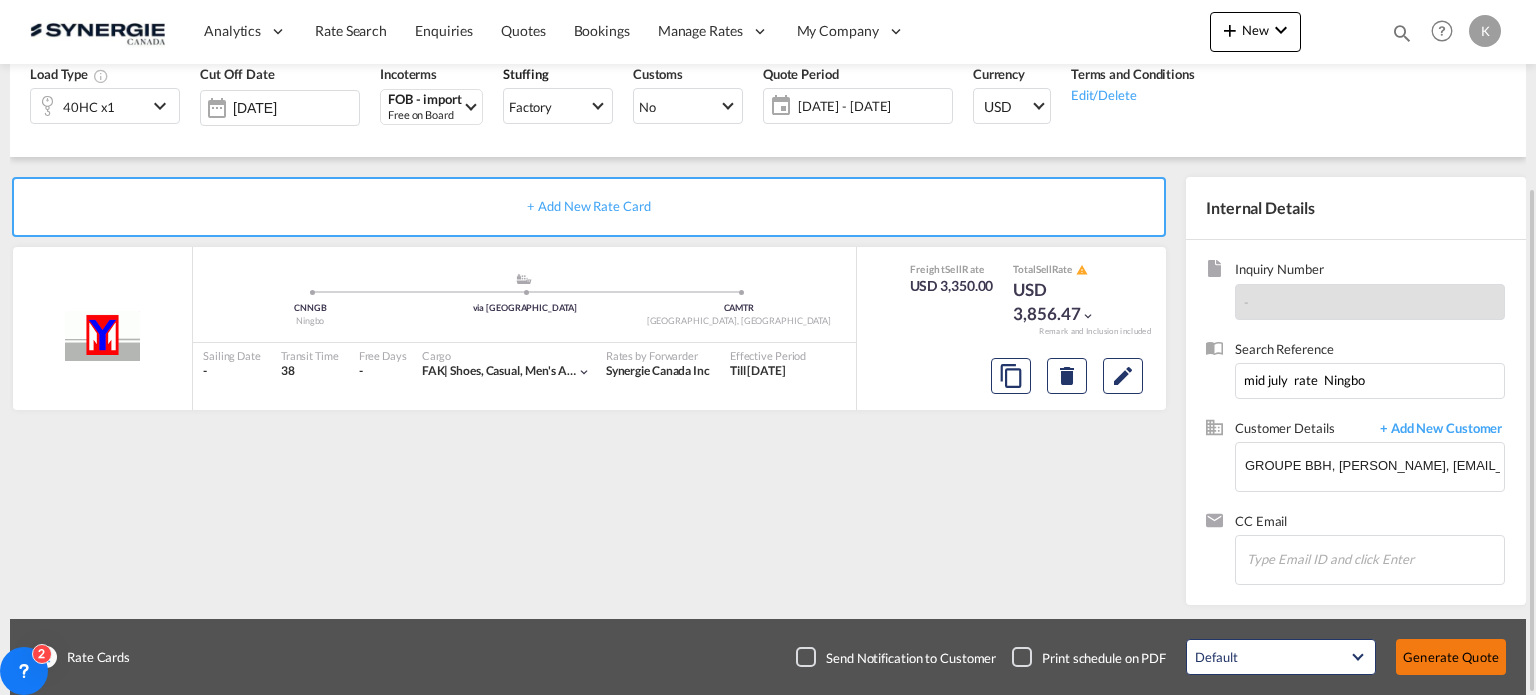 click on "Generate Quote" at bounding box center [1451, 657] 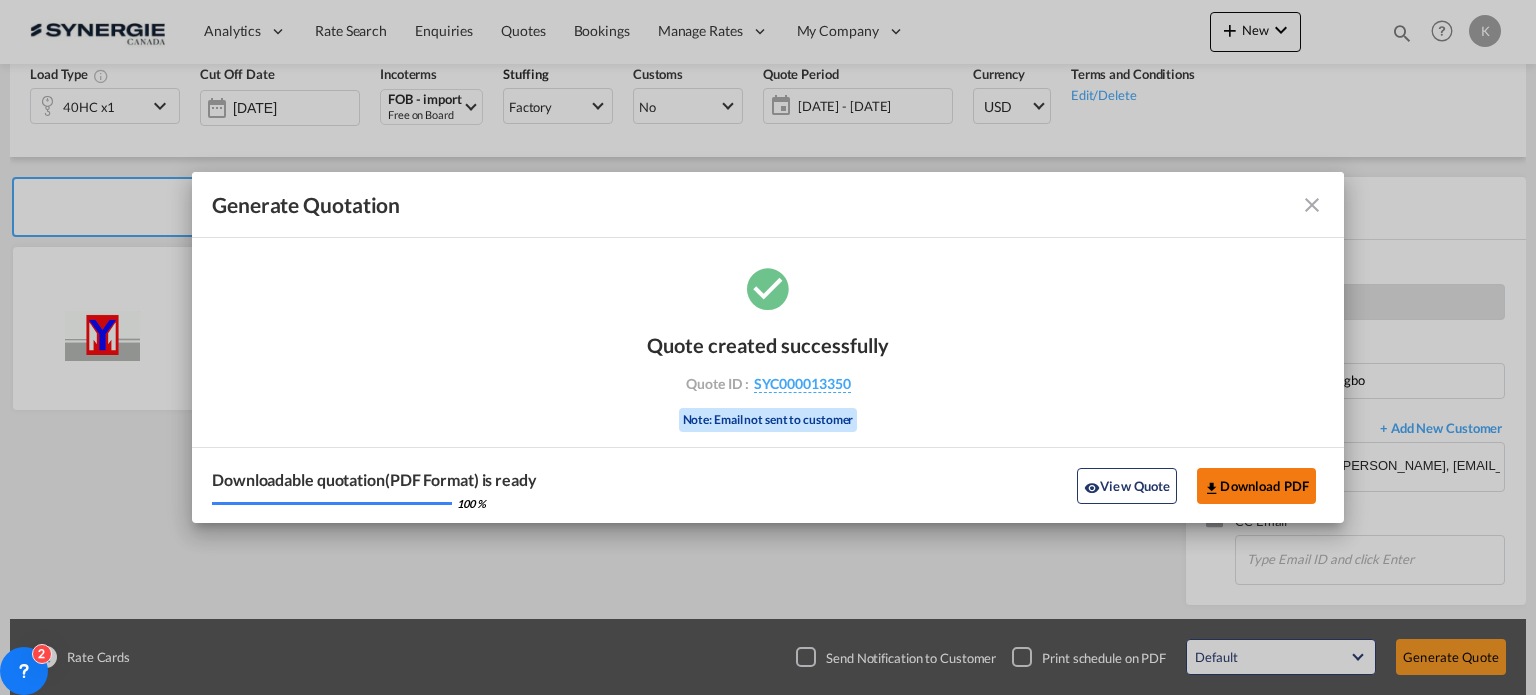 click on "Download PDF" at bounding box center (1256, 486) 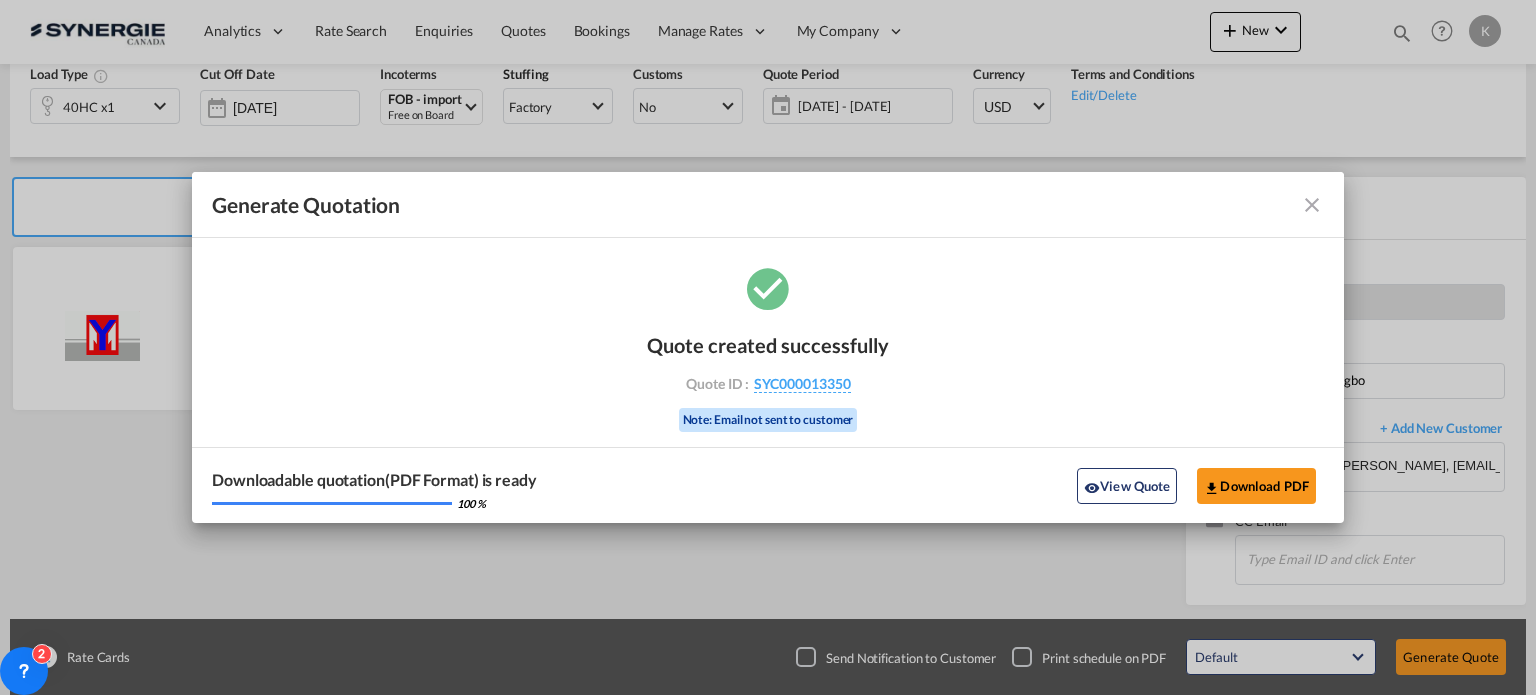click at bounding box center (1312, 205) 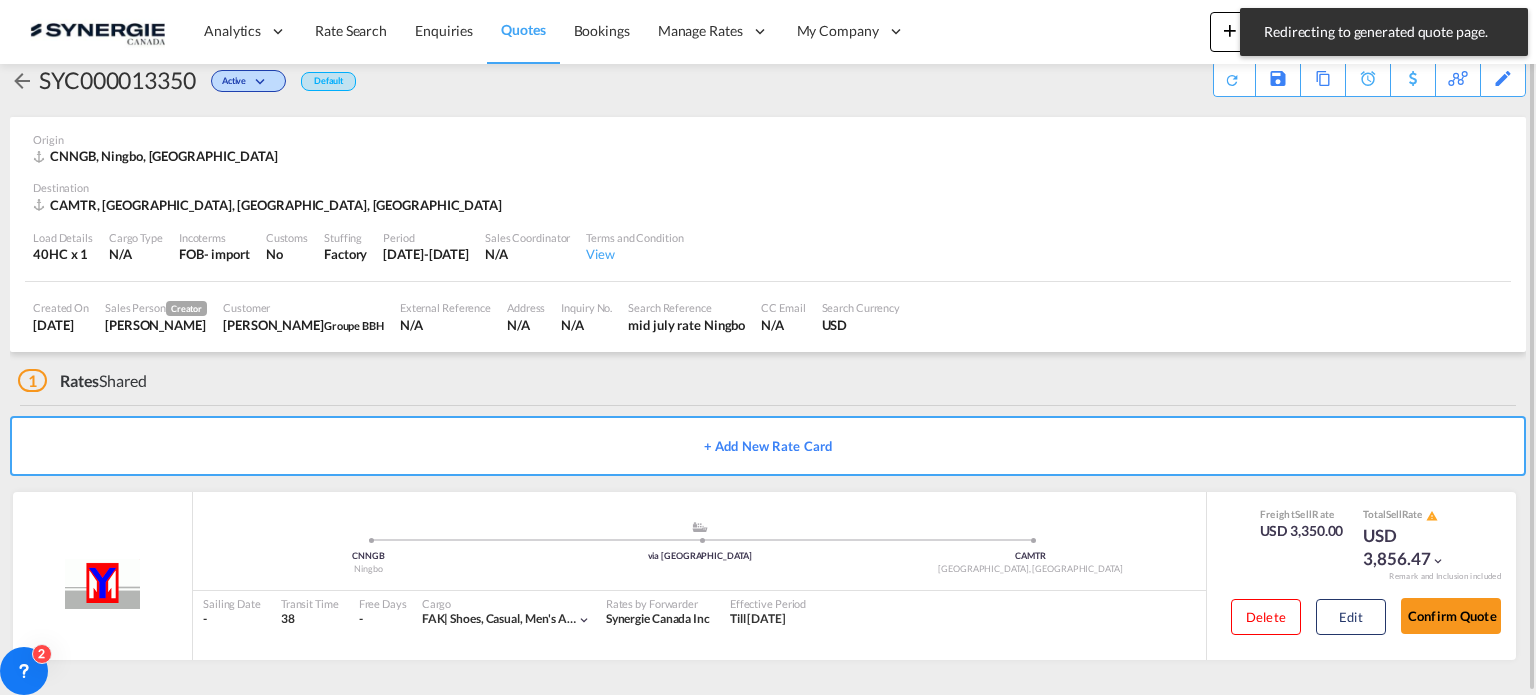 scroll, scrollTop: 33, scrollLeft: 0, axis: vertical 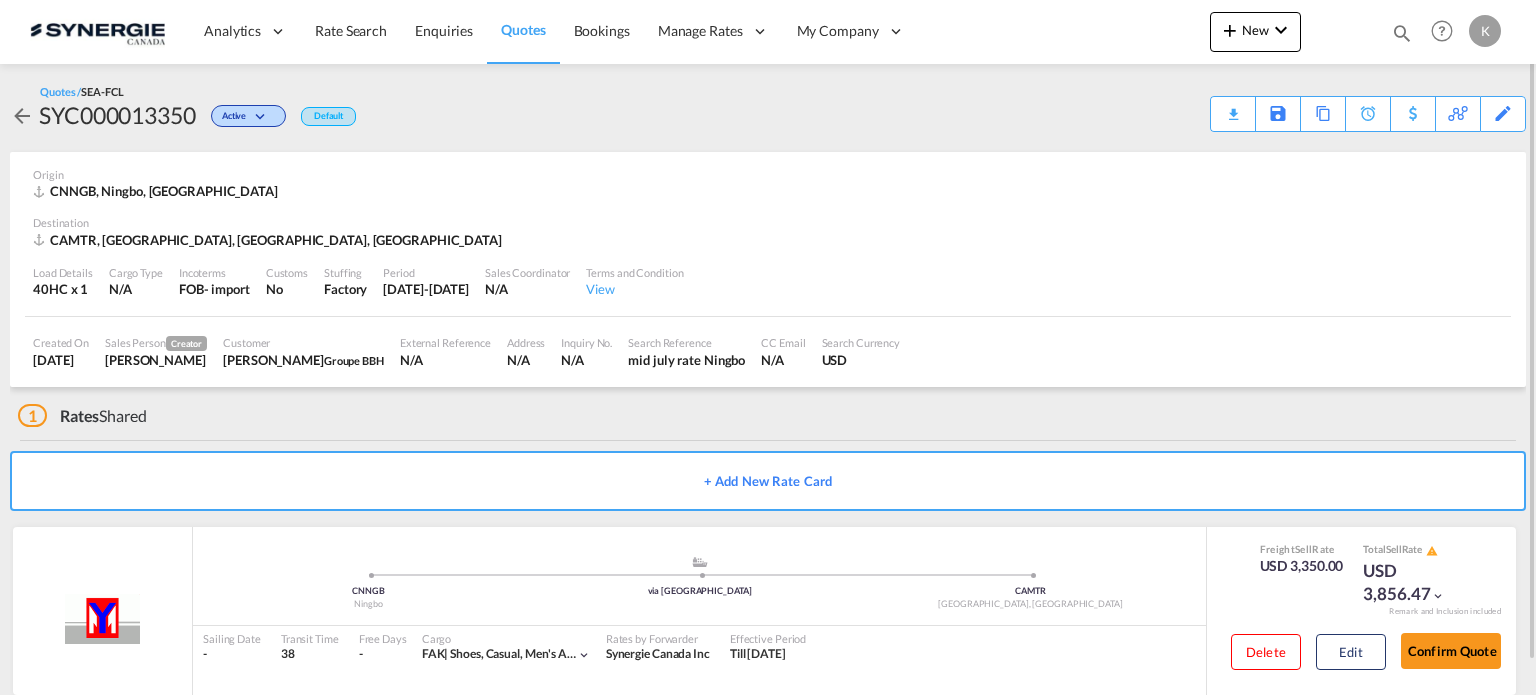 click on "Quotes" at bounding box center (523, 29) 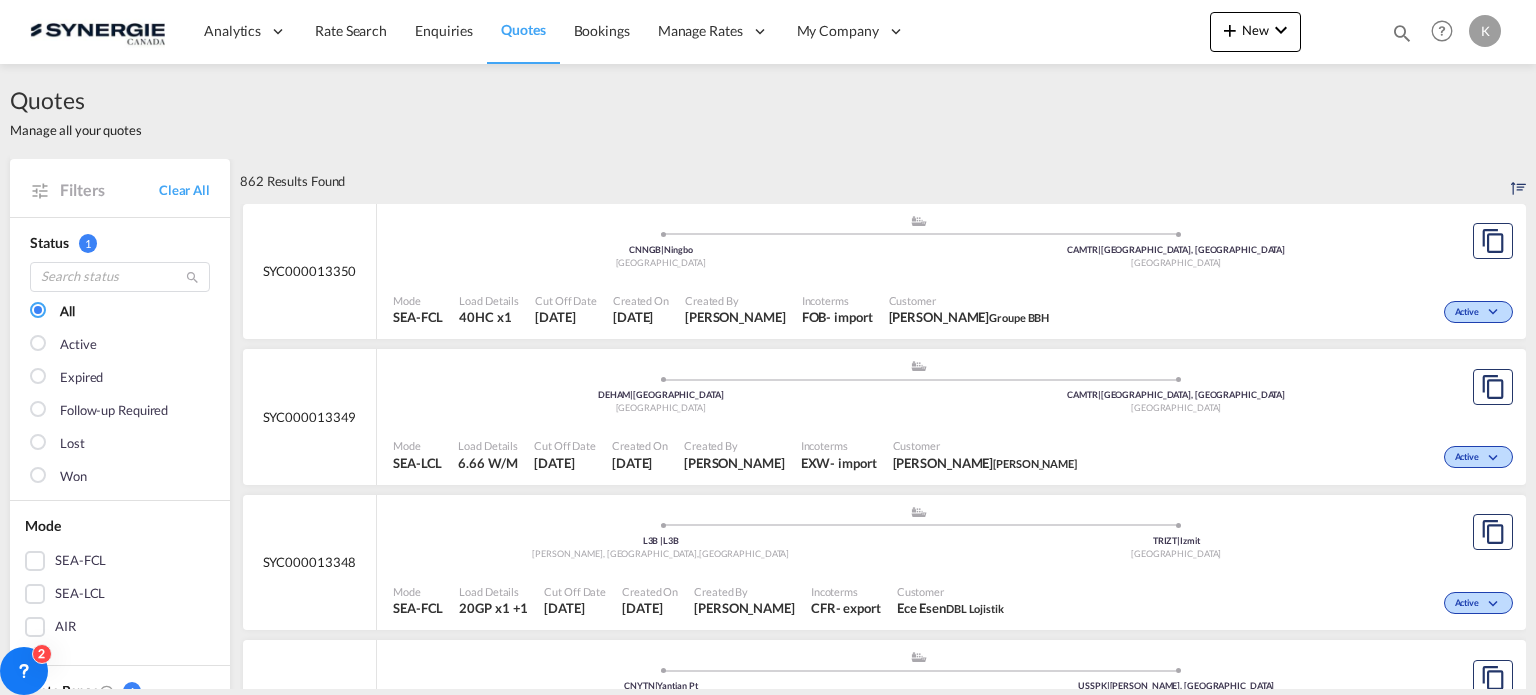 click at bounding box center (35, 561) 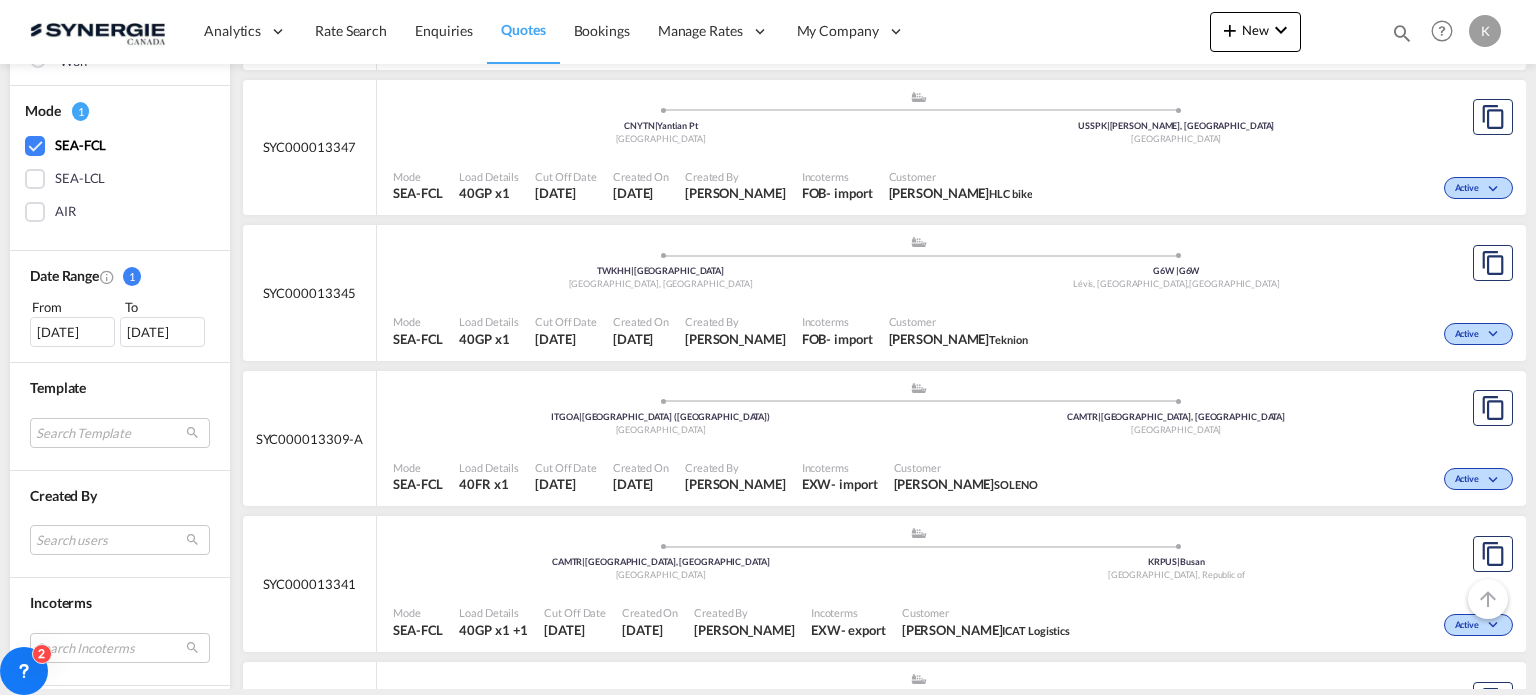 scroll, scrollTop: 500, scrollLeft: 0, axis: vertical 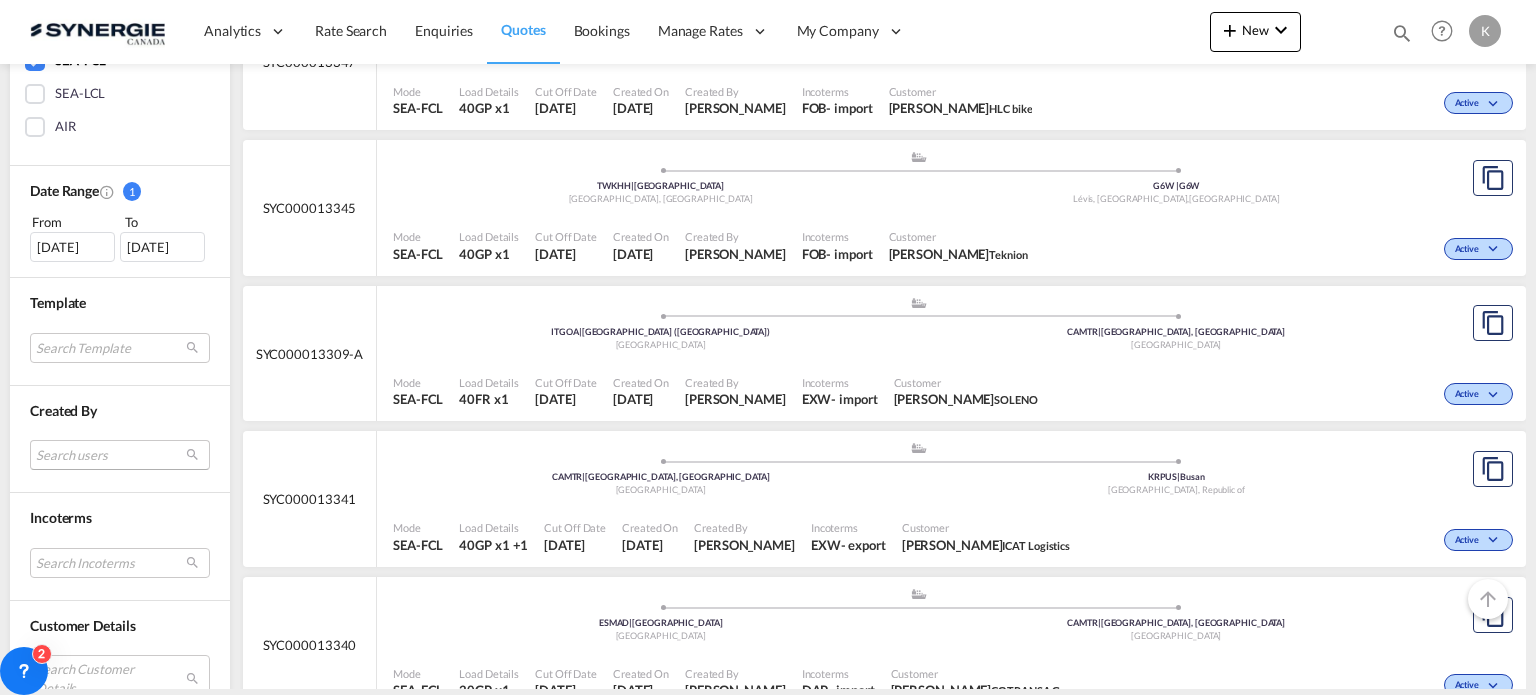 click on "Search users sugan T sugantha.rajan@freightfy.com
raquel Jimenez raquel.jimenez@freightify.com
saranya K saranya.kothandan@freightify.com
leidy Consuegra leidy.consuegra@freightify.com
adriana Groposila a.groposila@synergiecanada.com
udaya CM udaya.kumar@freightify.com
karen Mercier k.mercier@gosynergie.com
karthick Freightify CS karthick.s@freightify.com
rosa Ho r.ho@synergiecanada.com
gael Vilsaint g.vilsaint@gosynergie.com
daniel Dico d.dico@synergiecanada.com
sebastien Leclercq s.leclercq@gosynergie.com
air Team air@gosynergie.com
ocean team ocean@gosynergie.com
pablo Gomez Saldarriaga p.gomez@gosynergie.com
thais Fontes t.fontes@gosynergie.com
Done" at bounding box center [120, 455] 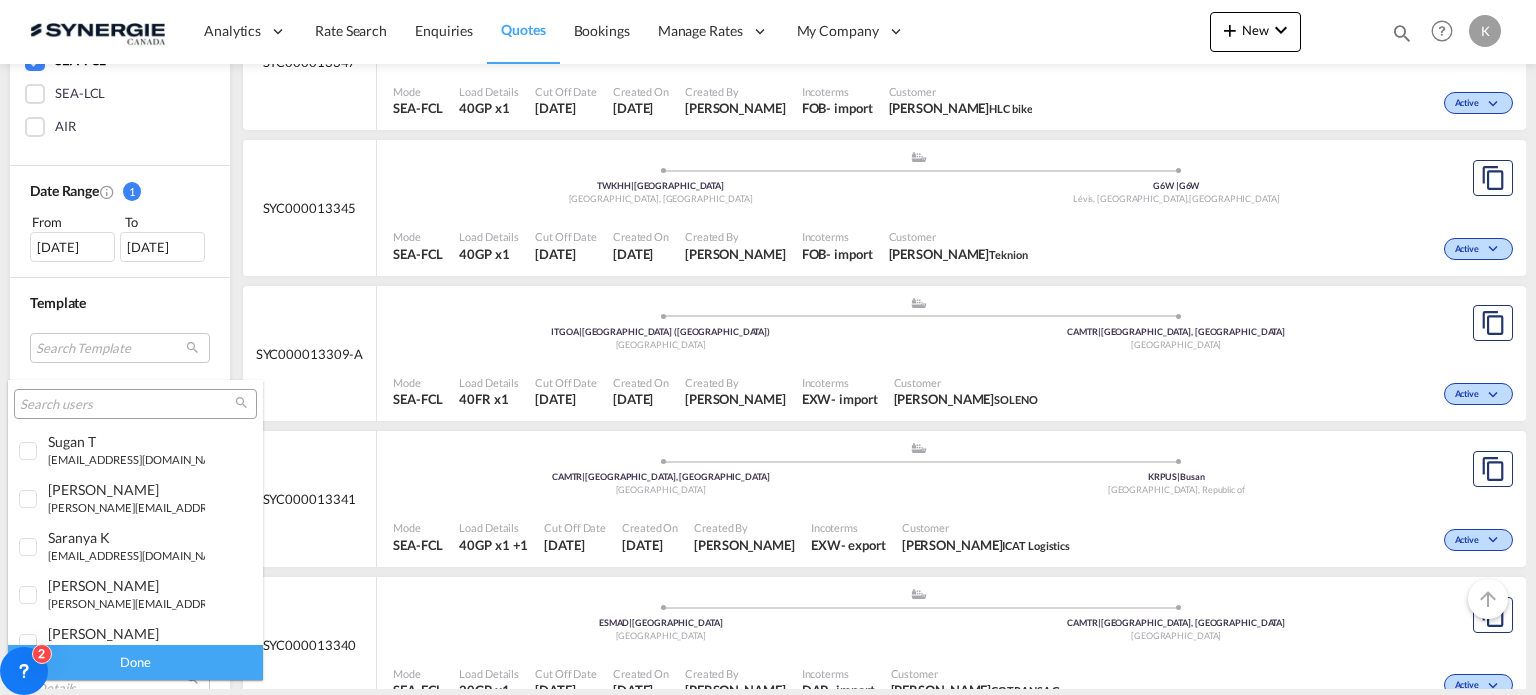 click at bounding box center (127, 405) 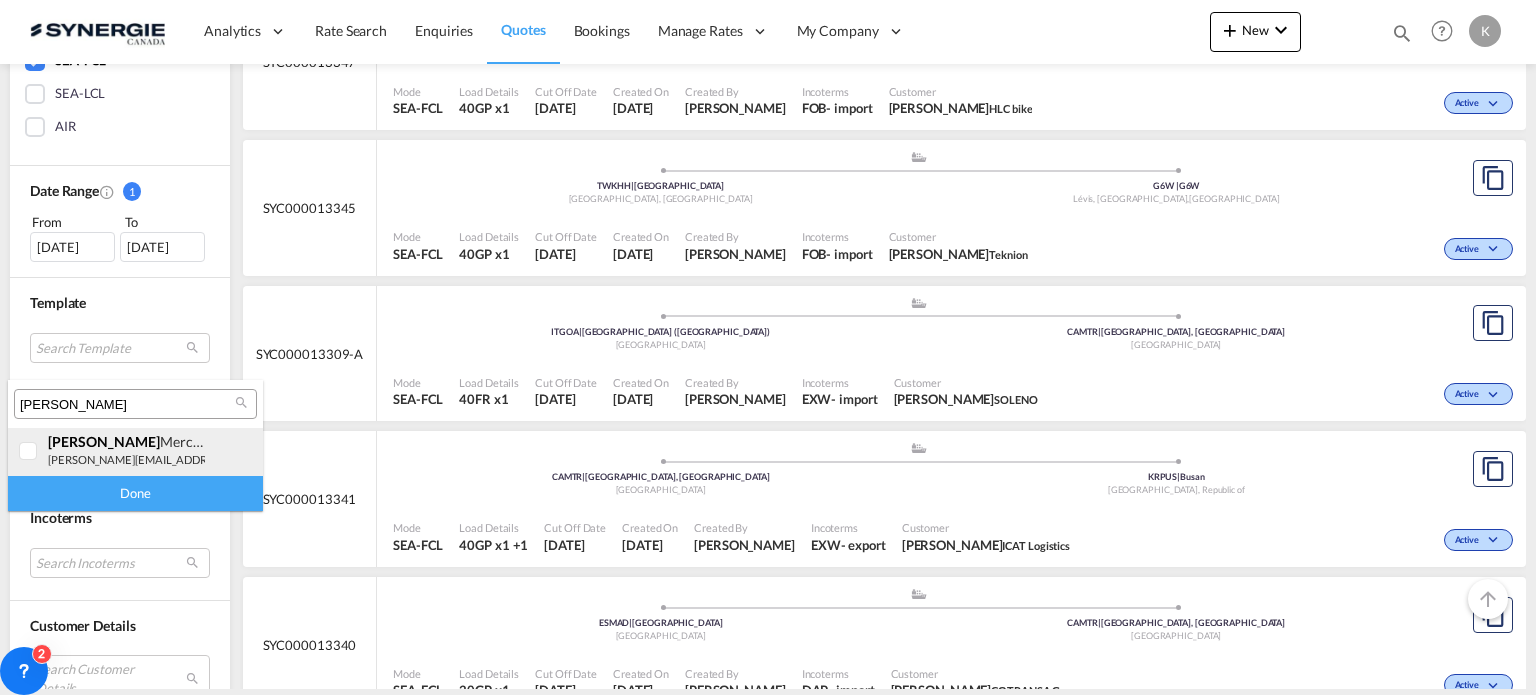 type on "KAREN" 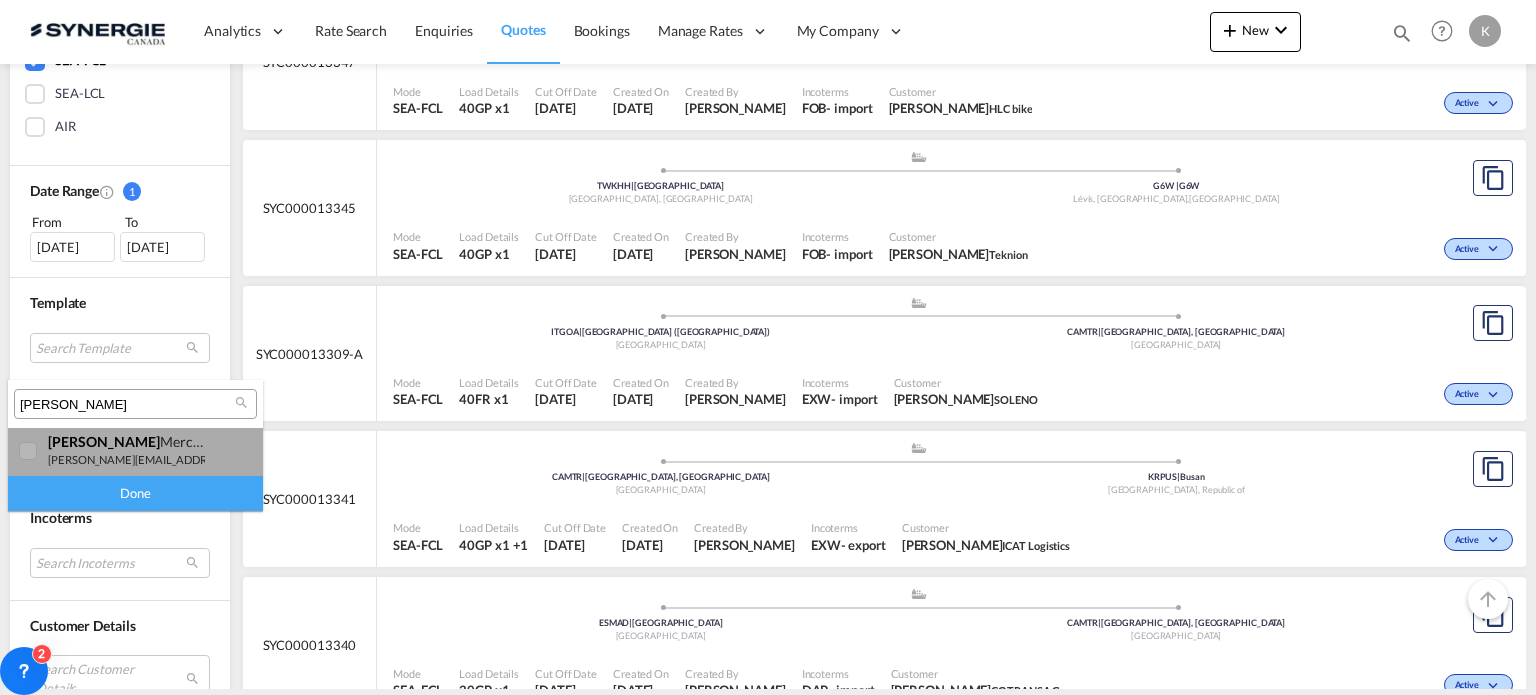 click at bounding box center (29, 452) 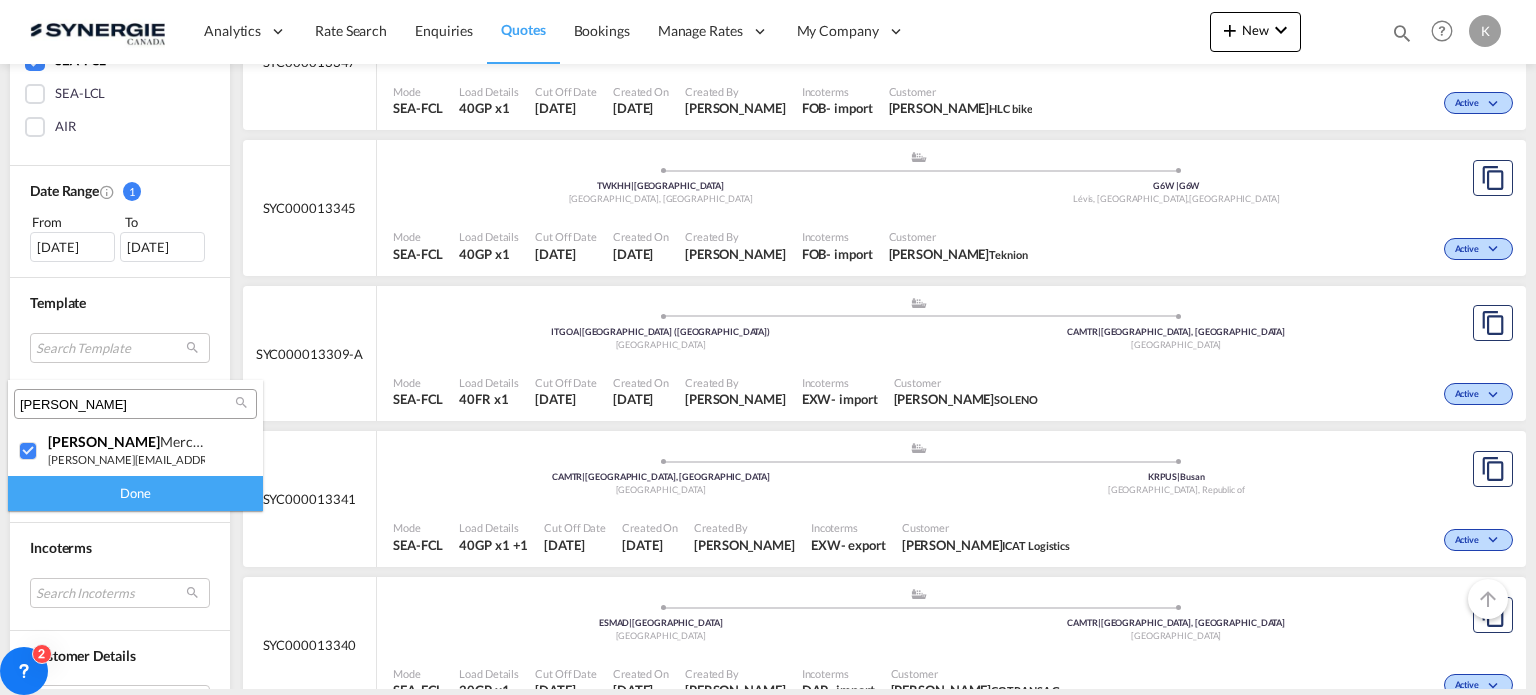 click on "Done" at bounding box center [135, 493] 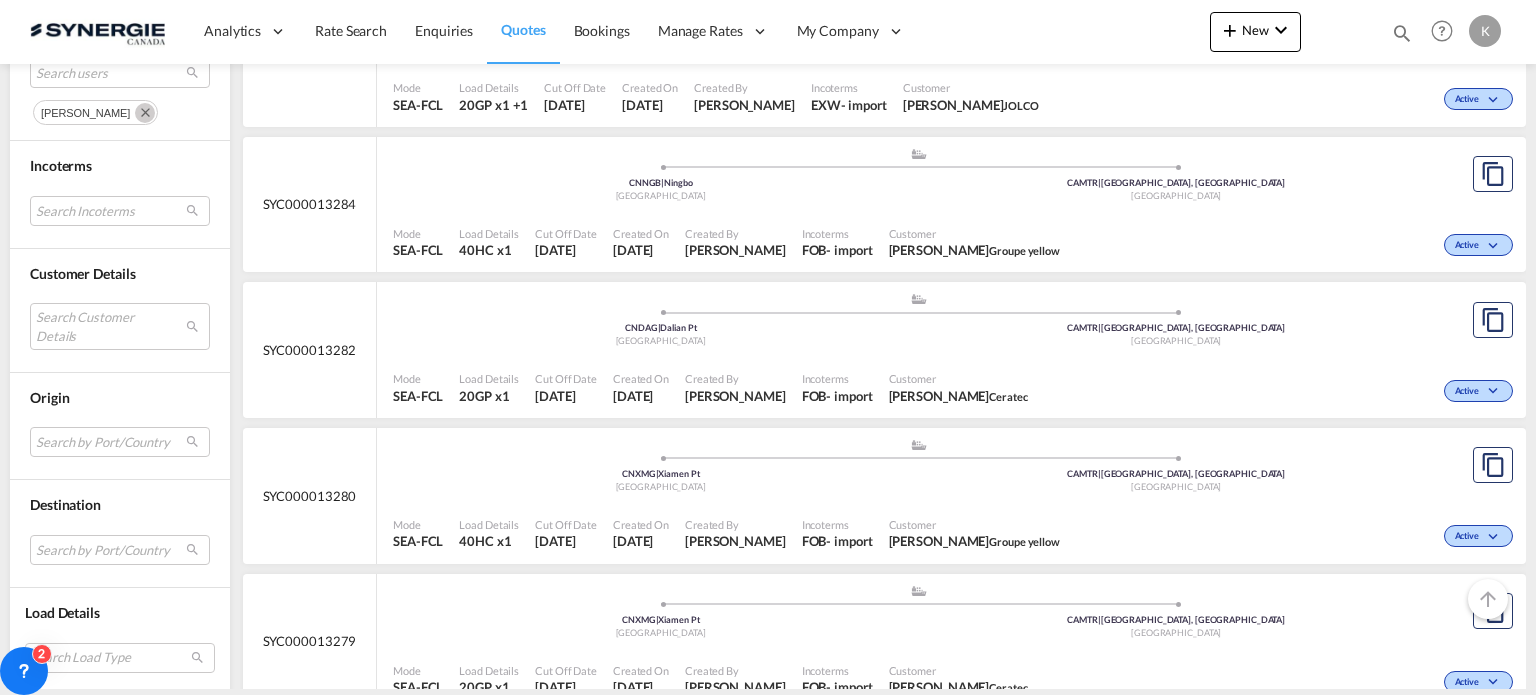 scroll, scrollTop: 1400, scrollLeft: 0, axis: vertical 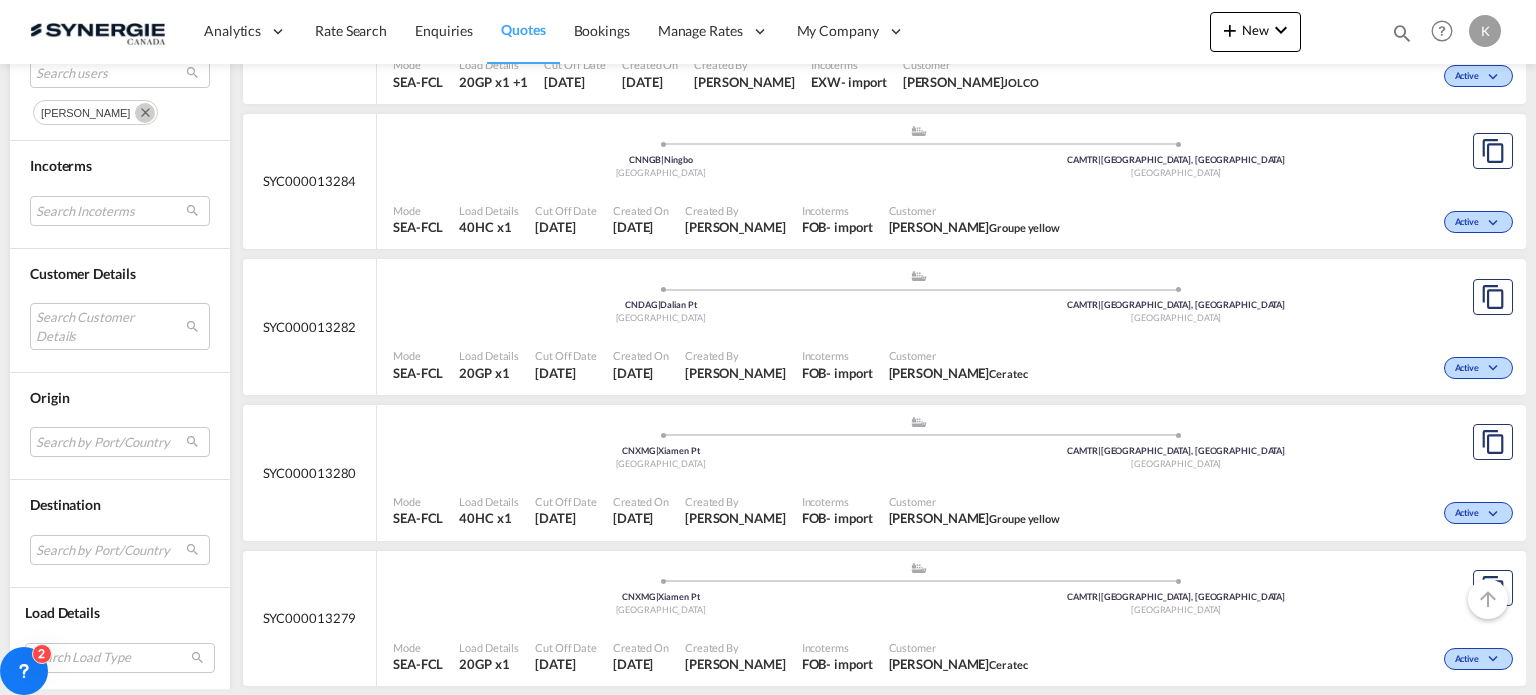 click on "SYC000013280" at bounding box center [310, 473] 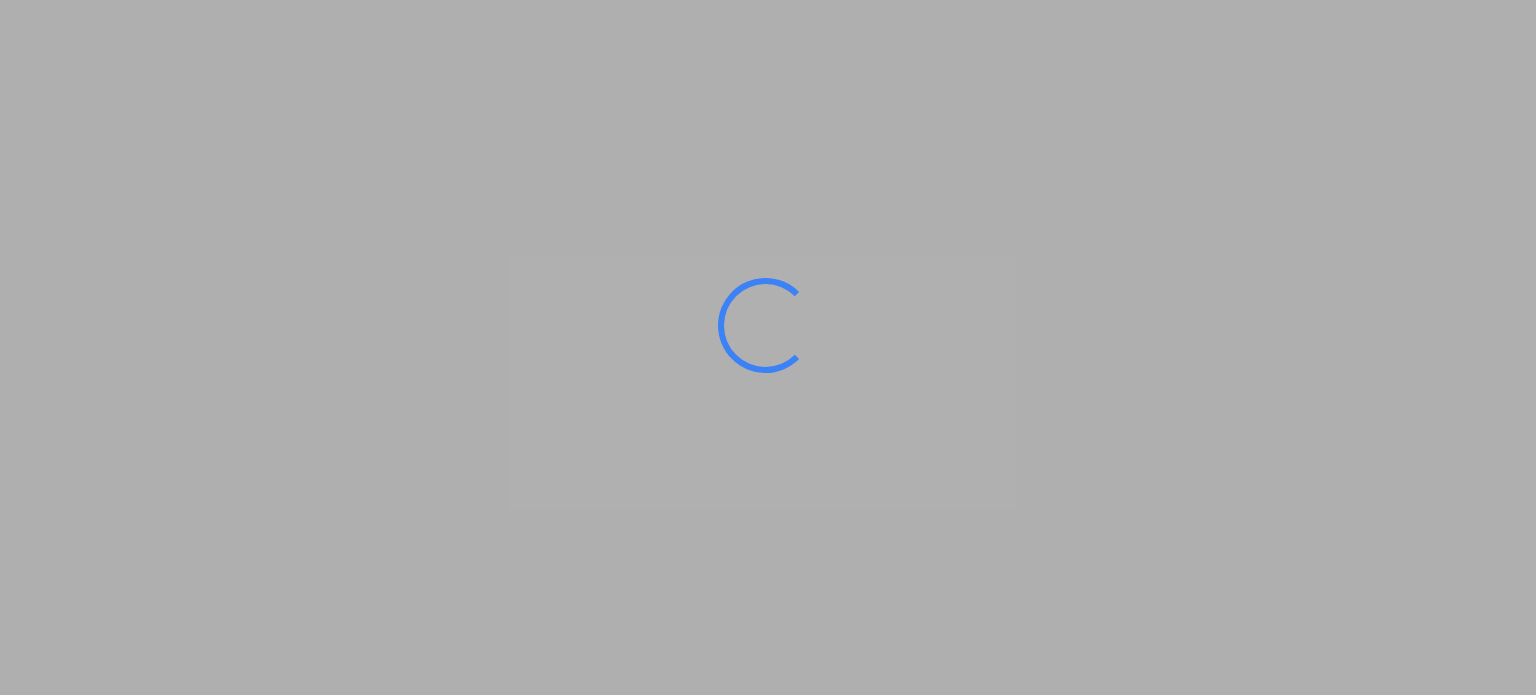 scroll, scrollTop: 0, scrollLeft: 0, axis: both 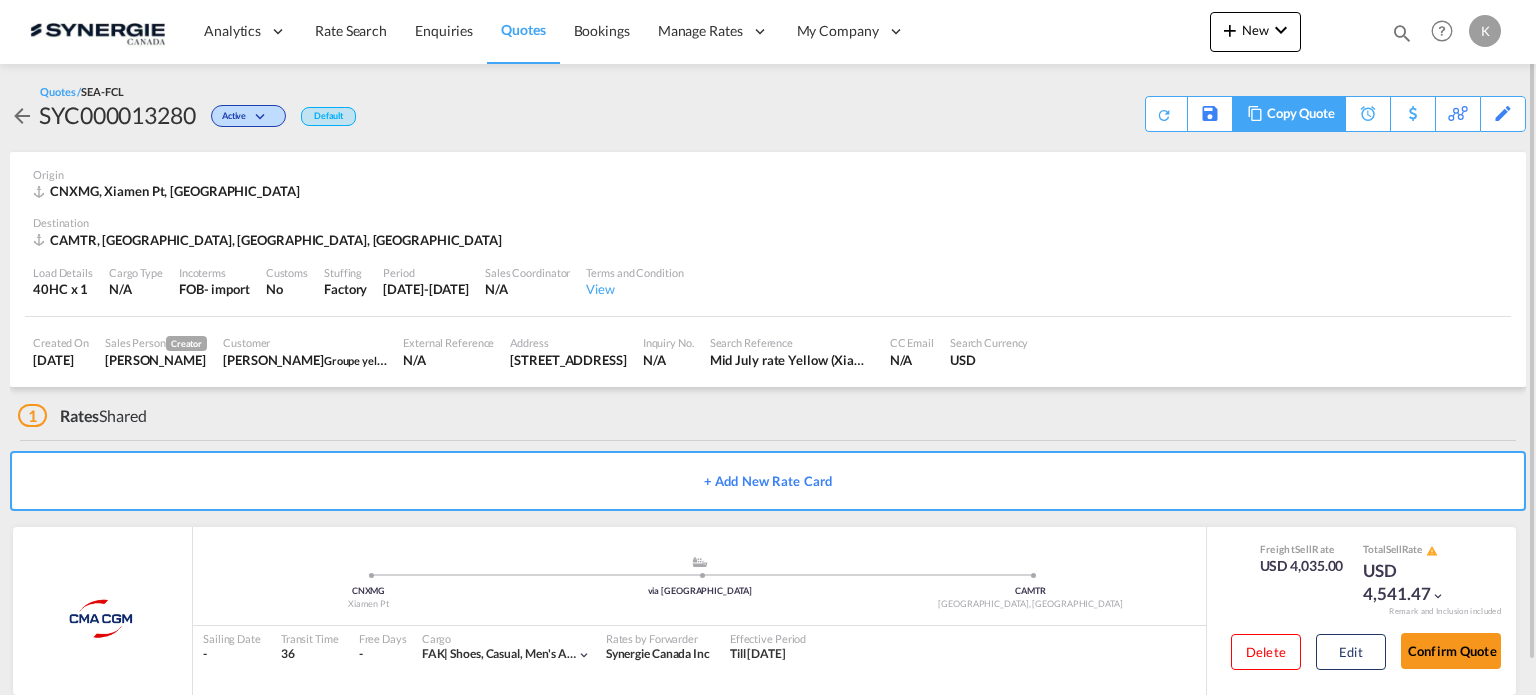 click on "Copy Quote" at bounding box center [1301, 114] 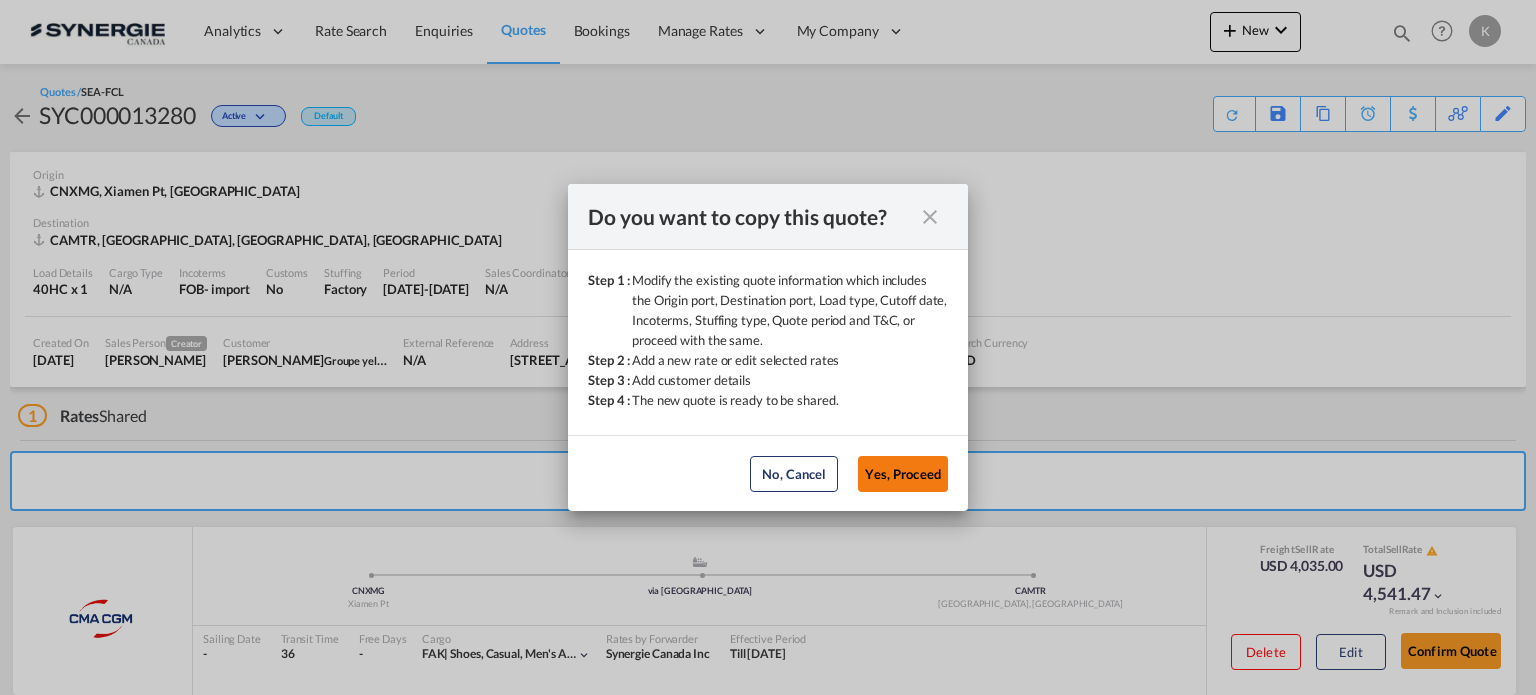 click on "Yes, Proceed" 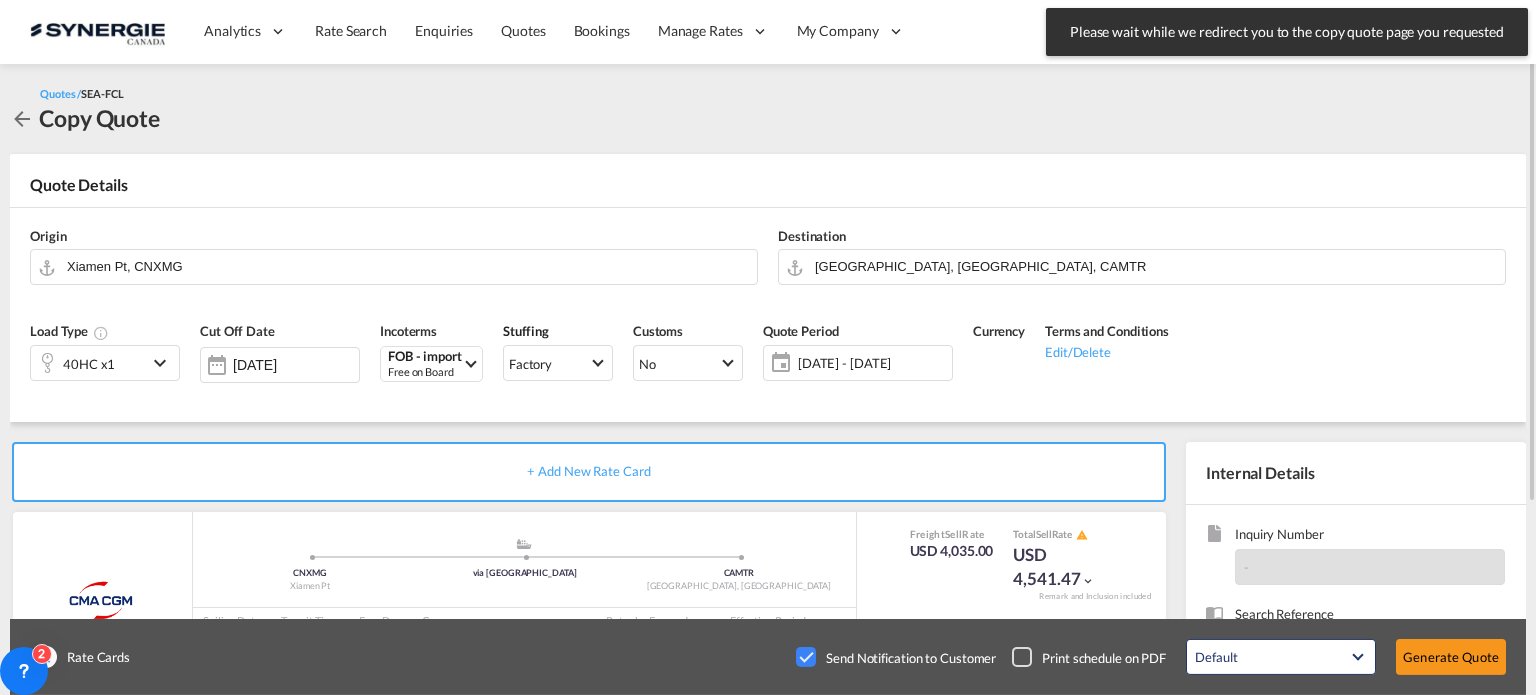 click at bounding box center (806, 657) 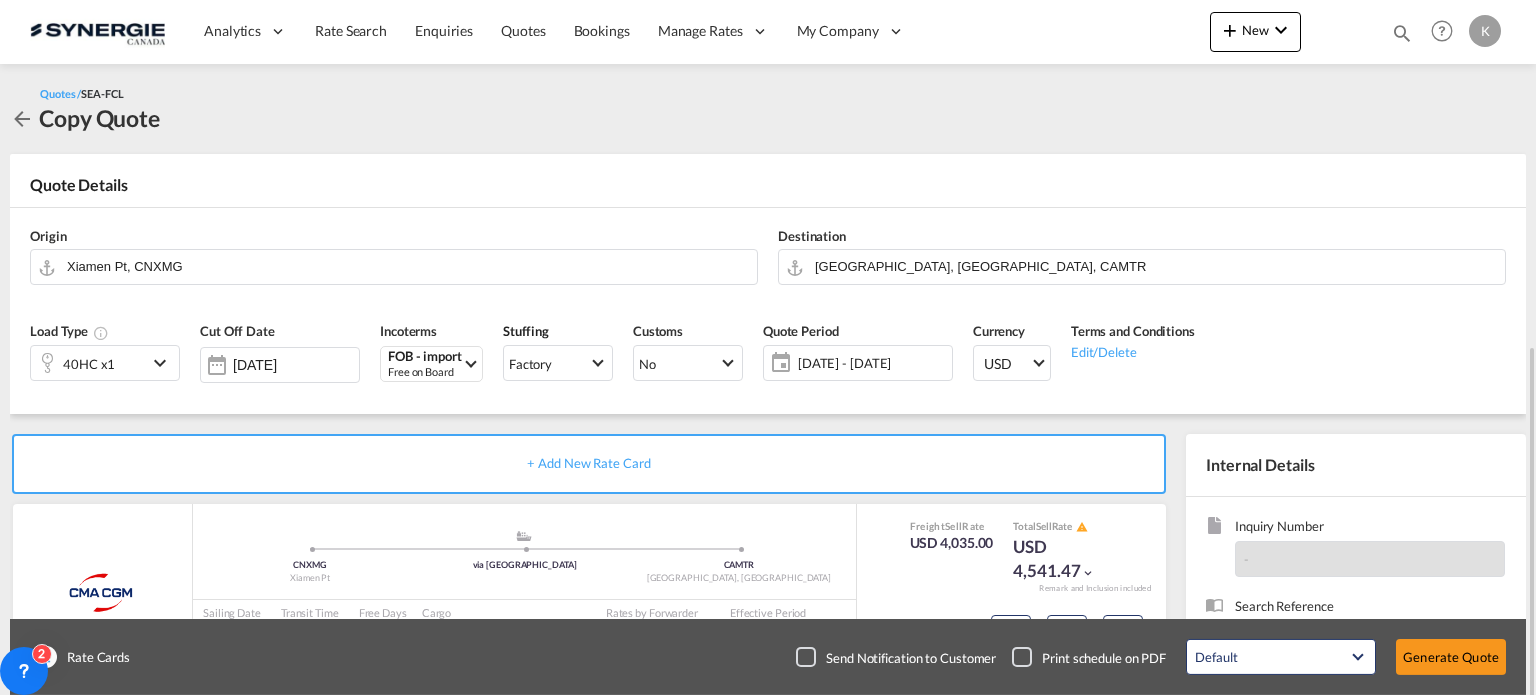 scroll, scrollTop: 200, scrollLeft: 0, axis: vertical 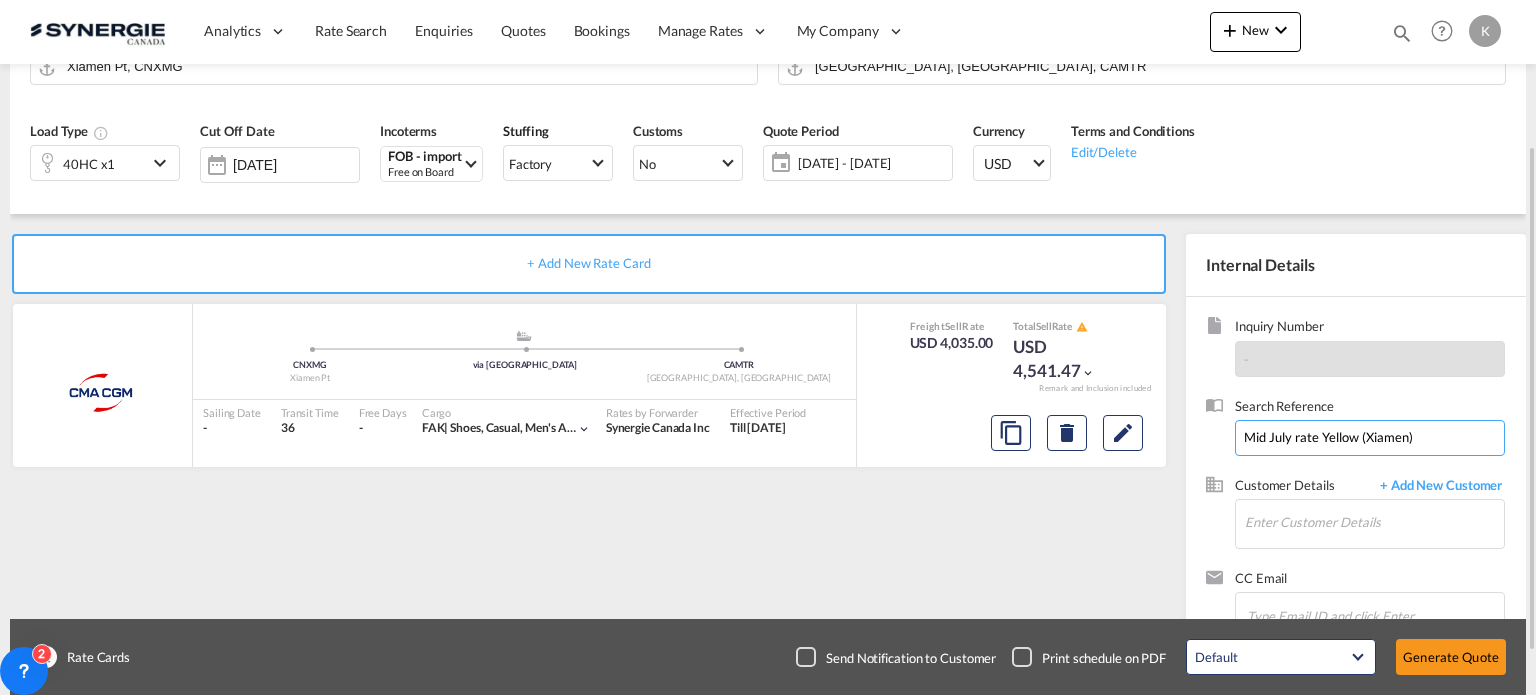 click on "Mid July rate Yellow (Xiamen)" at bounding box center (1370, 438) 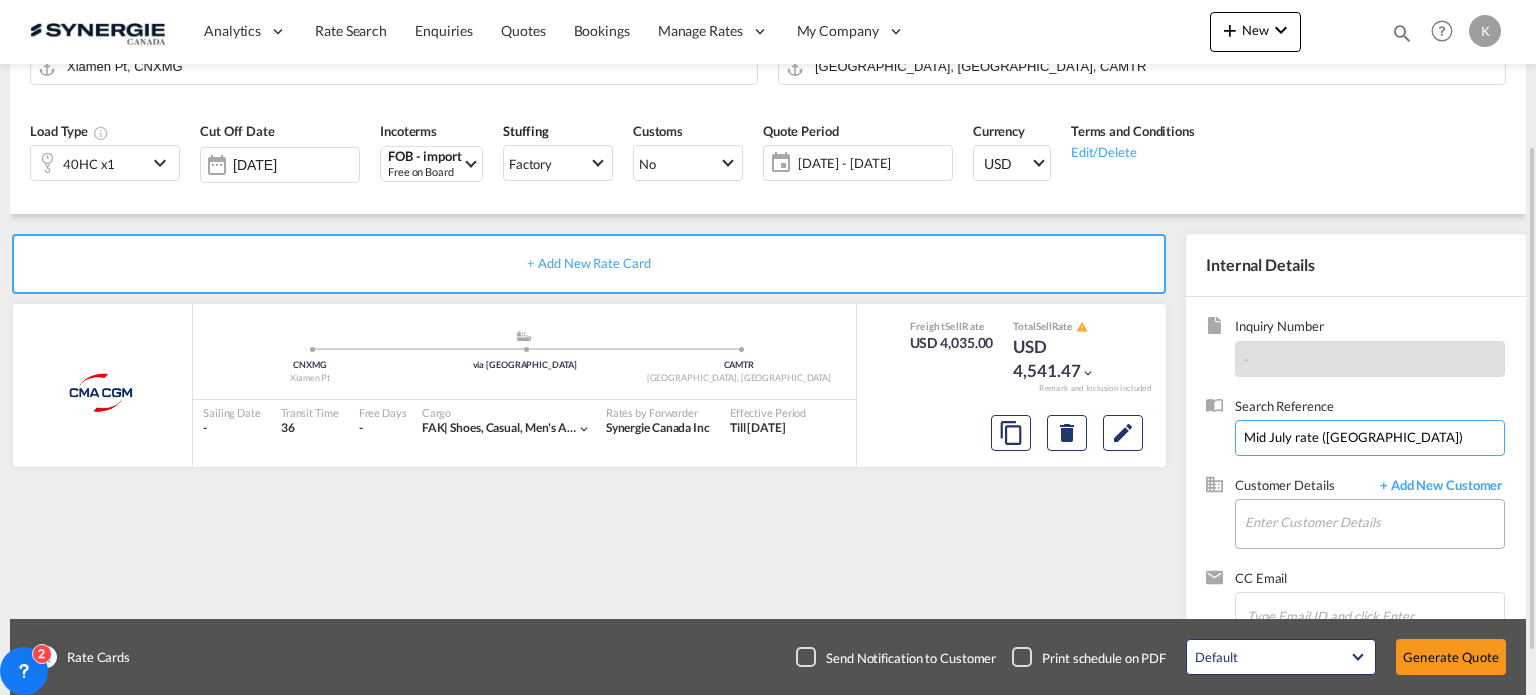 type on "Mid July rate (Xiamen)" 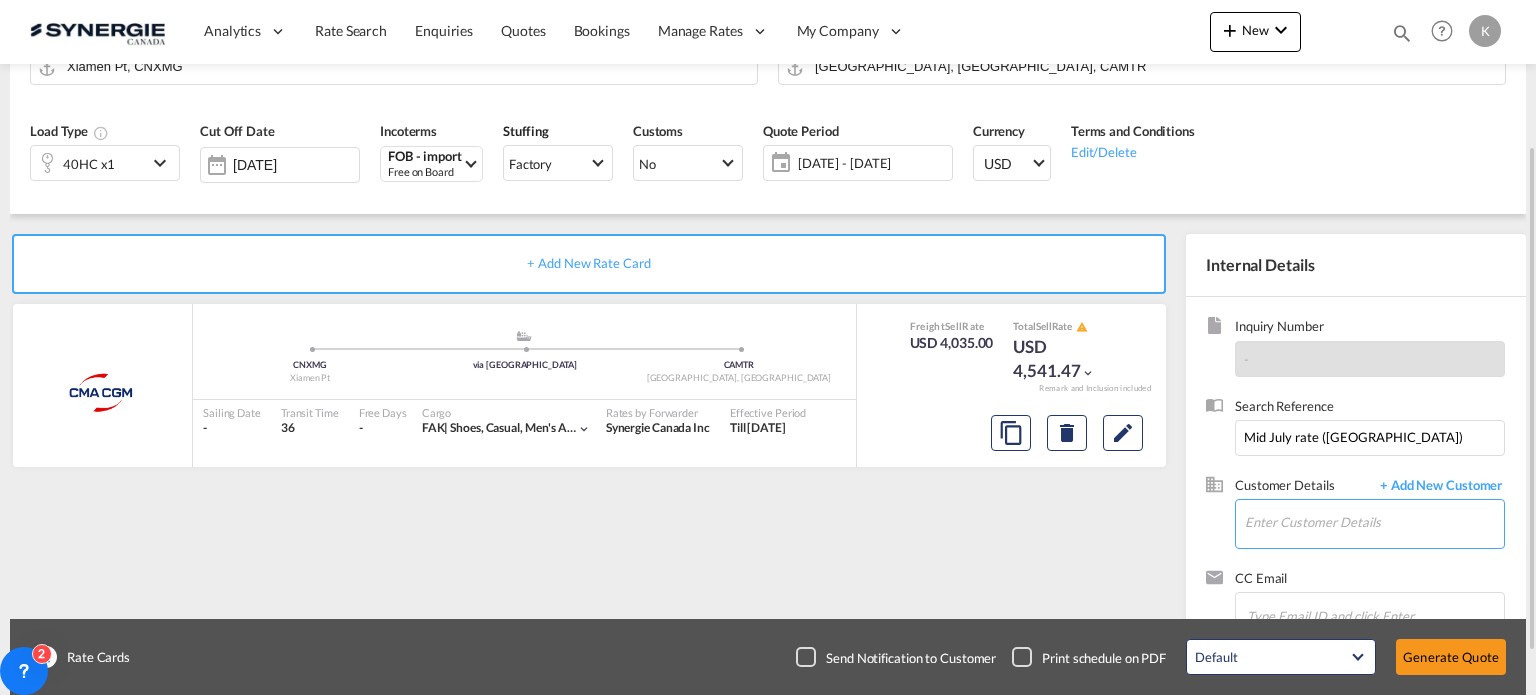 click on "Enter Customer Details" at bounding box center [1374, 522] 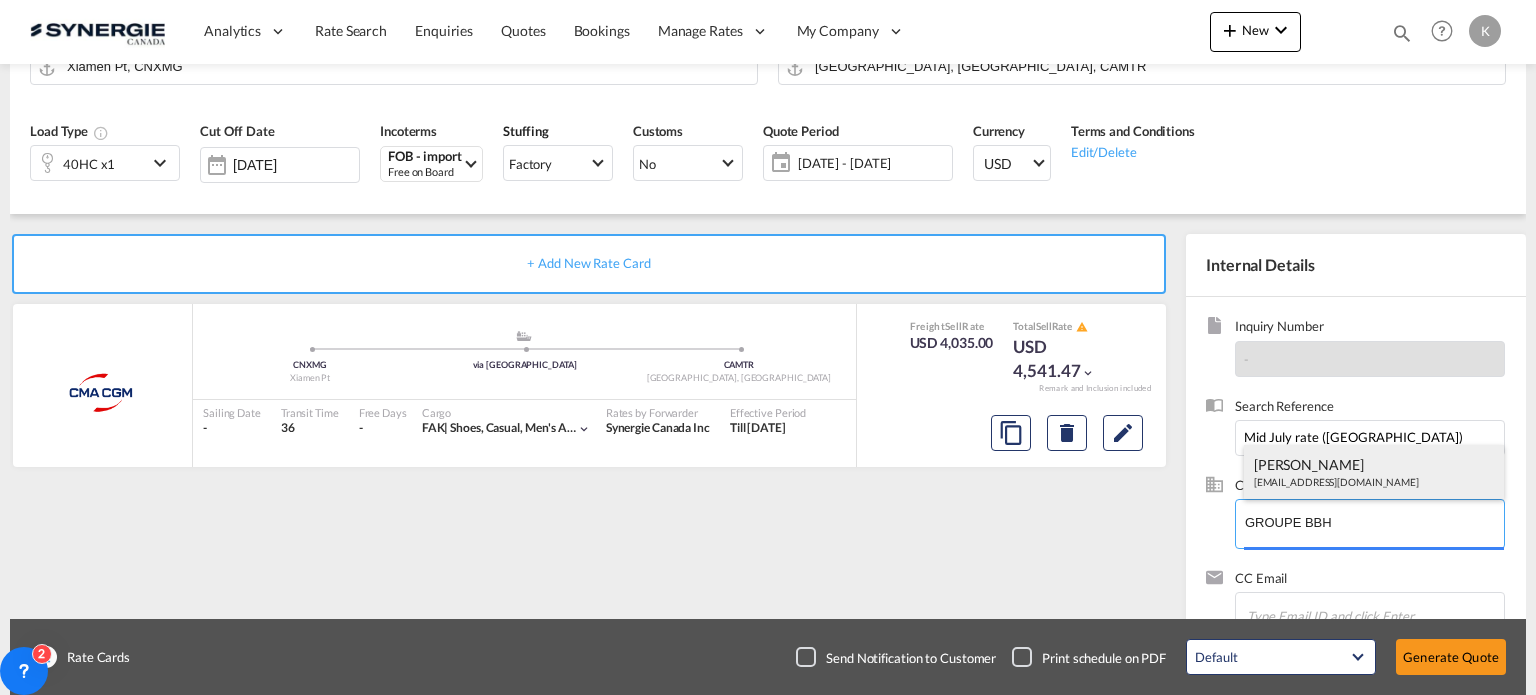 click on "ERIC JOHNSTON ericj@groupebbh.com" at bounding box center [1374, 472] 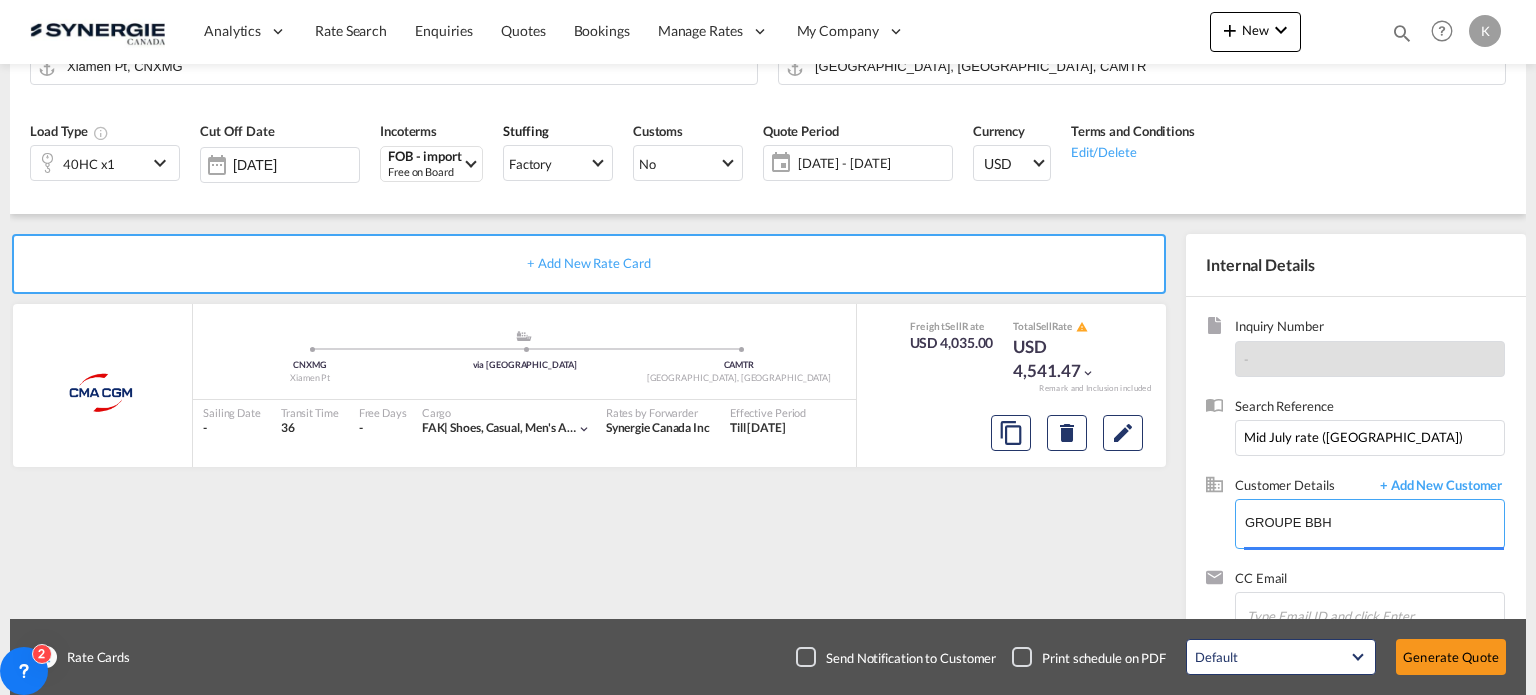 type on "Groupe BBH, ERIC JOHNSTON, ericj@groupebbh.com" 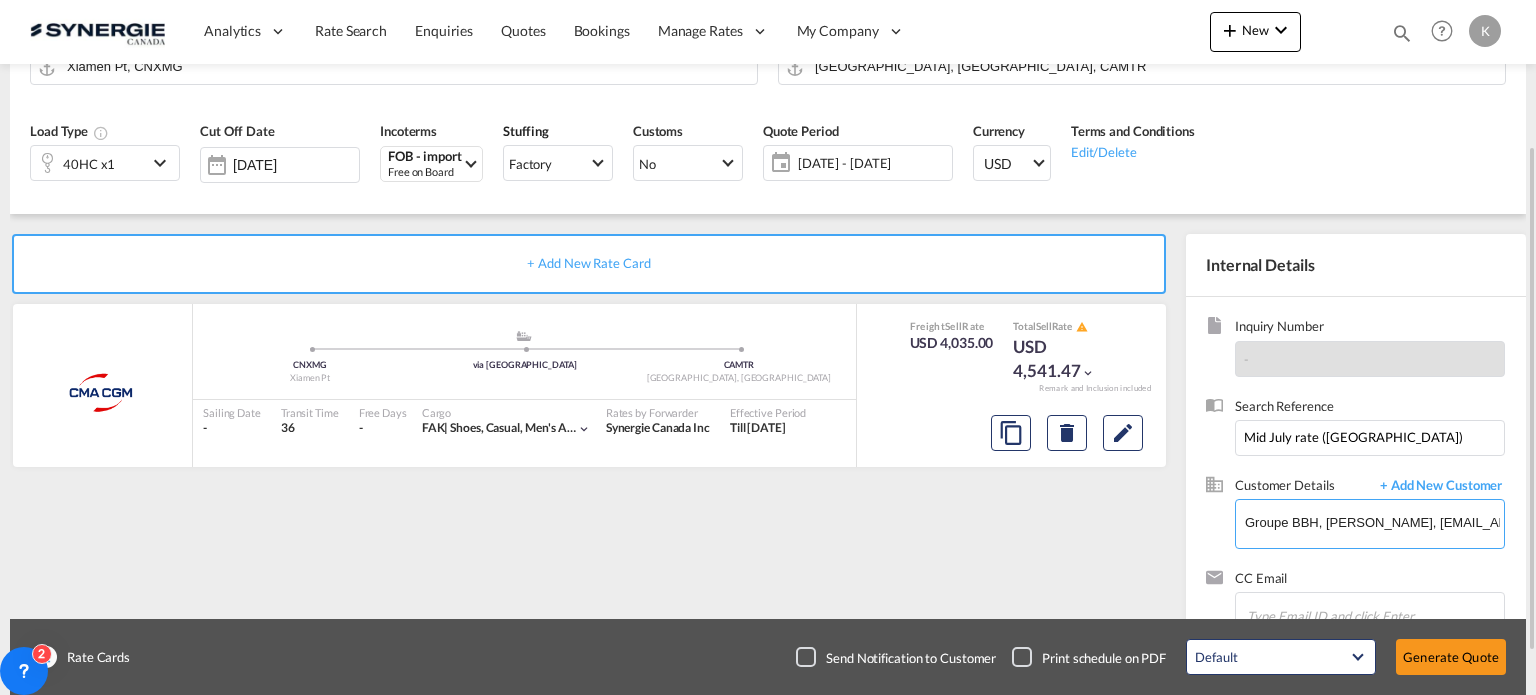 scroll, scrollTop: 257, scrollLeft: 0, axis: vertical 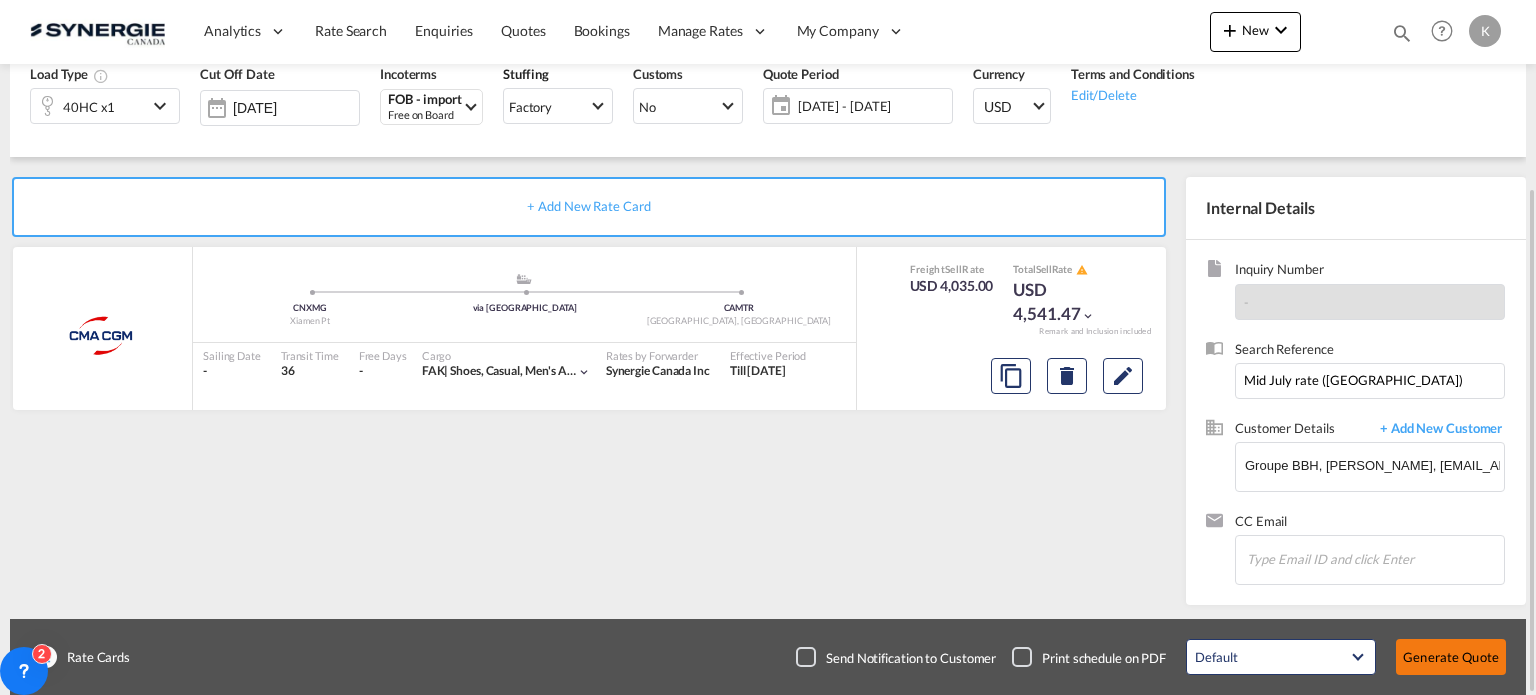 click on "Generate Quote" at bounding box center (1451, 657) 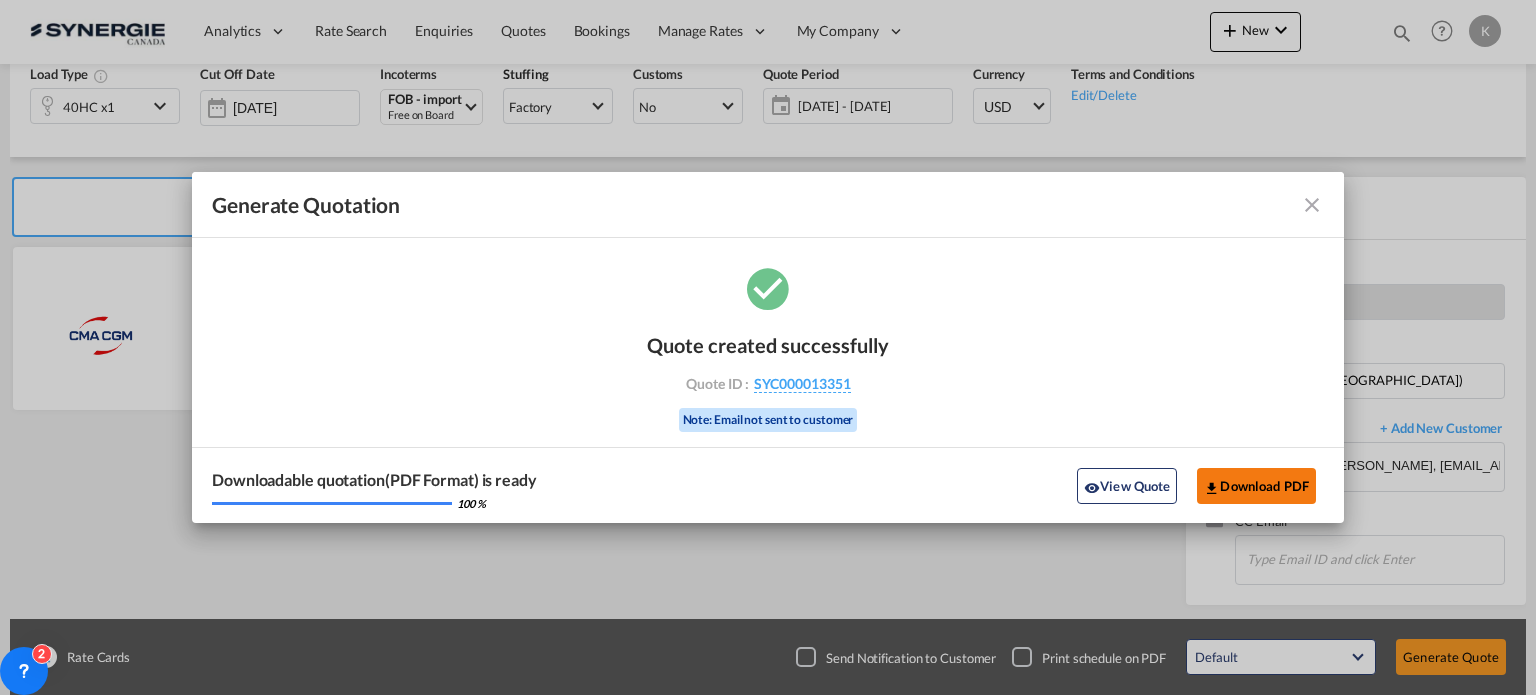 click on "Download PDF" at bounding box center [1256, 486] 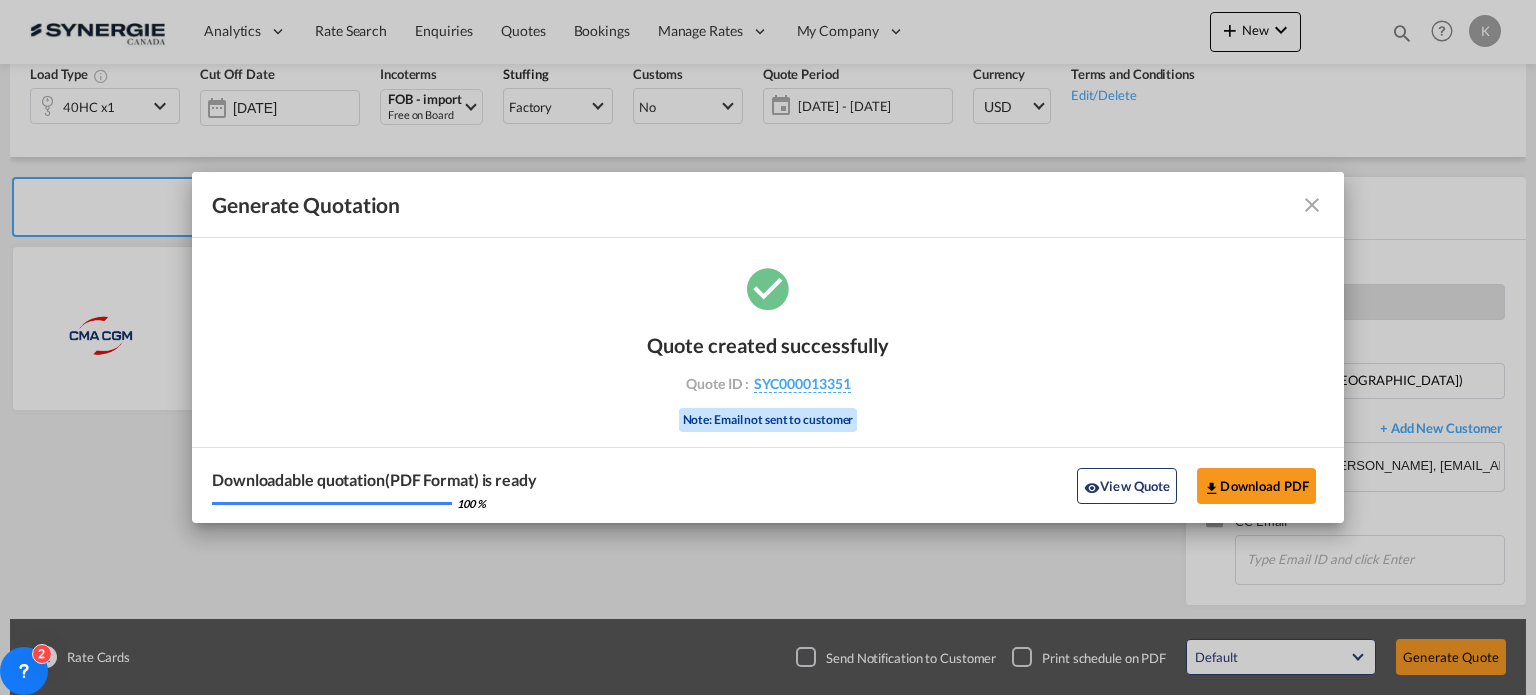 click at bounding box center [1312, 205] 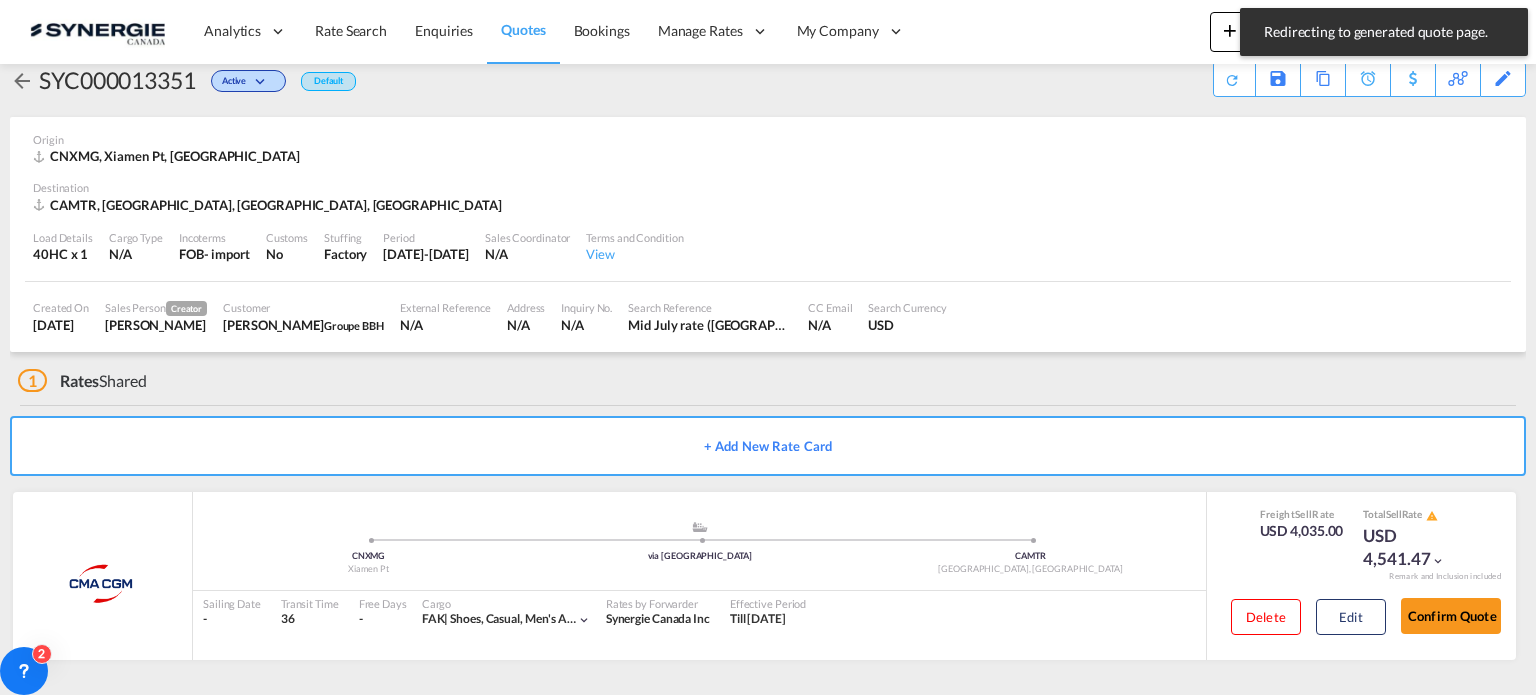 scroll, scrollTop: 33, scrollLeft: 0, axis: vertical 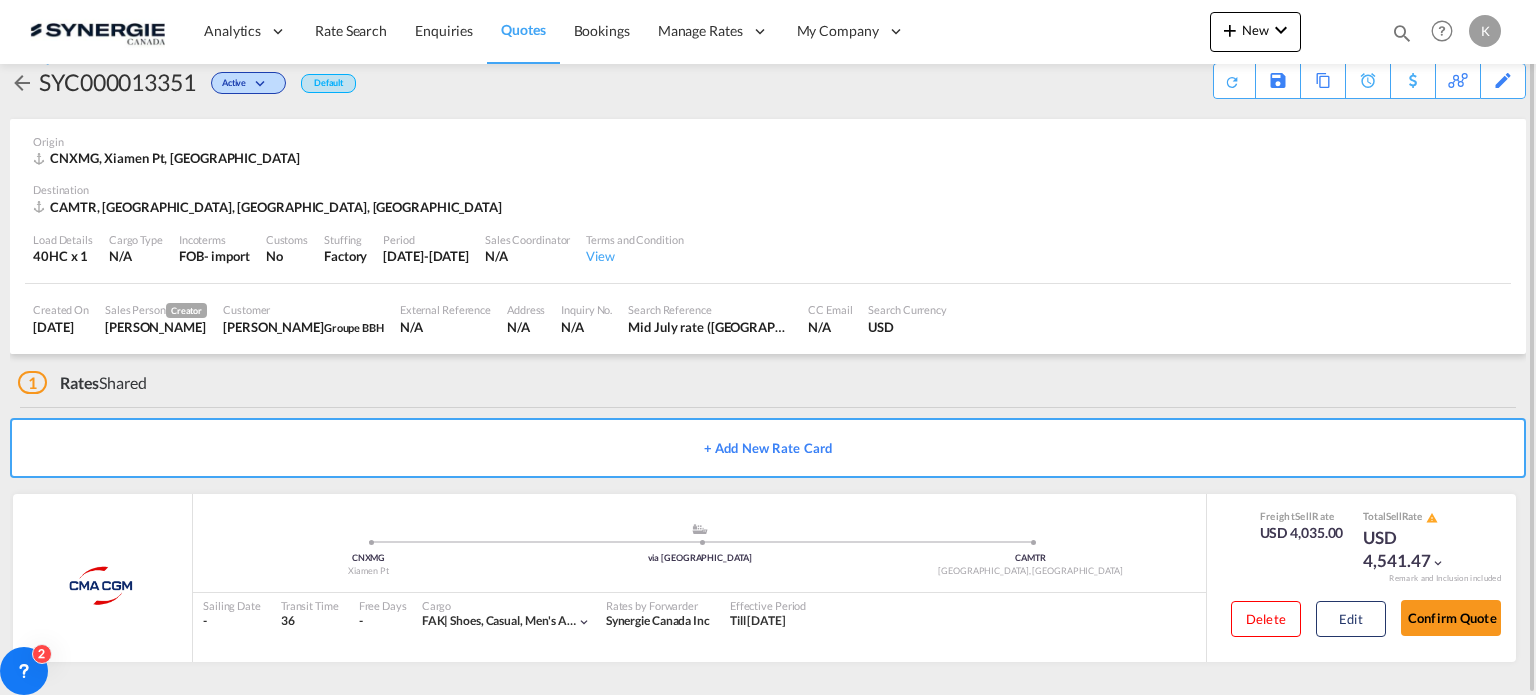 click on "Quotes" at bounding box center (523, 29) 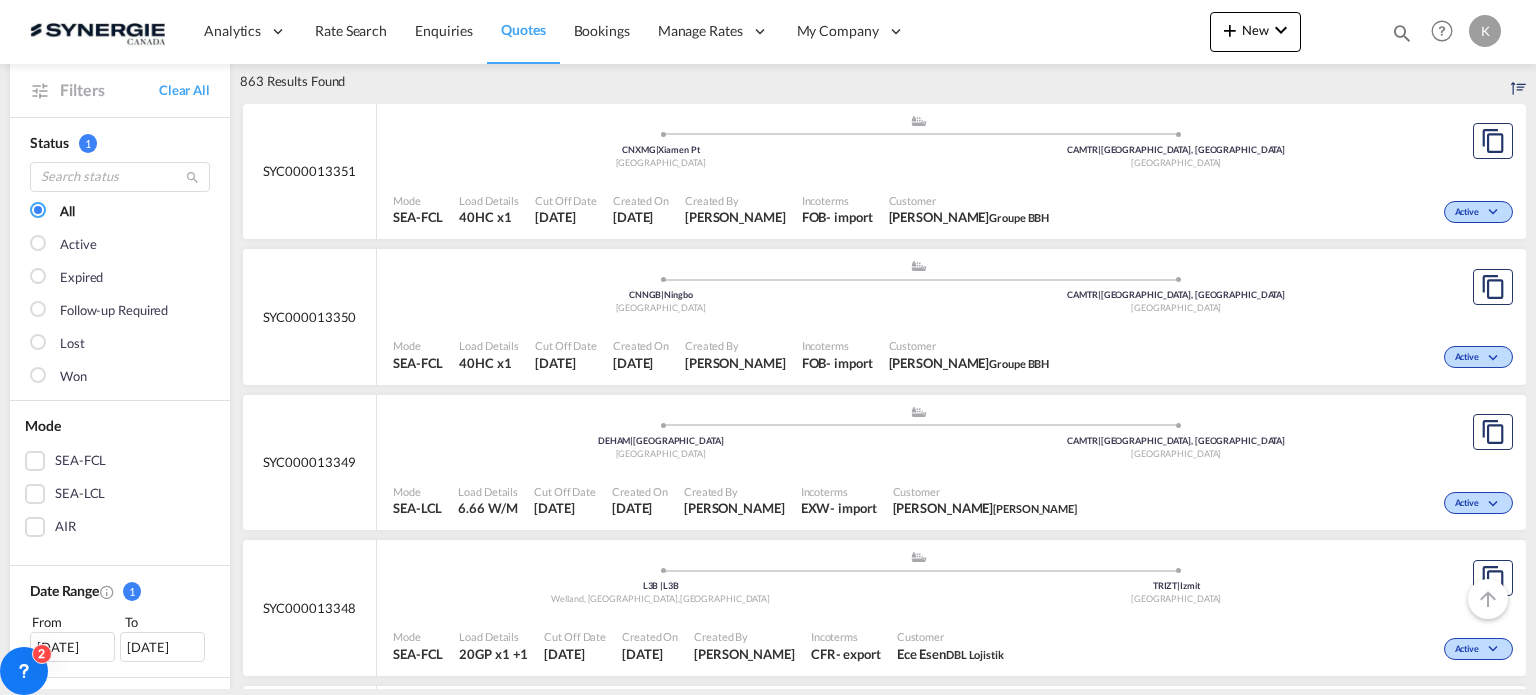 click at bounding box center (35, 461) 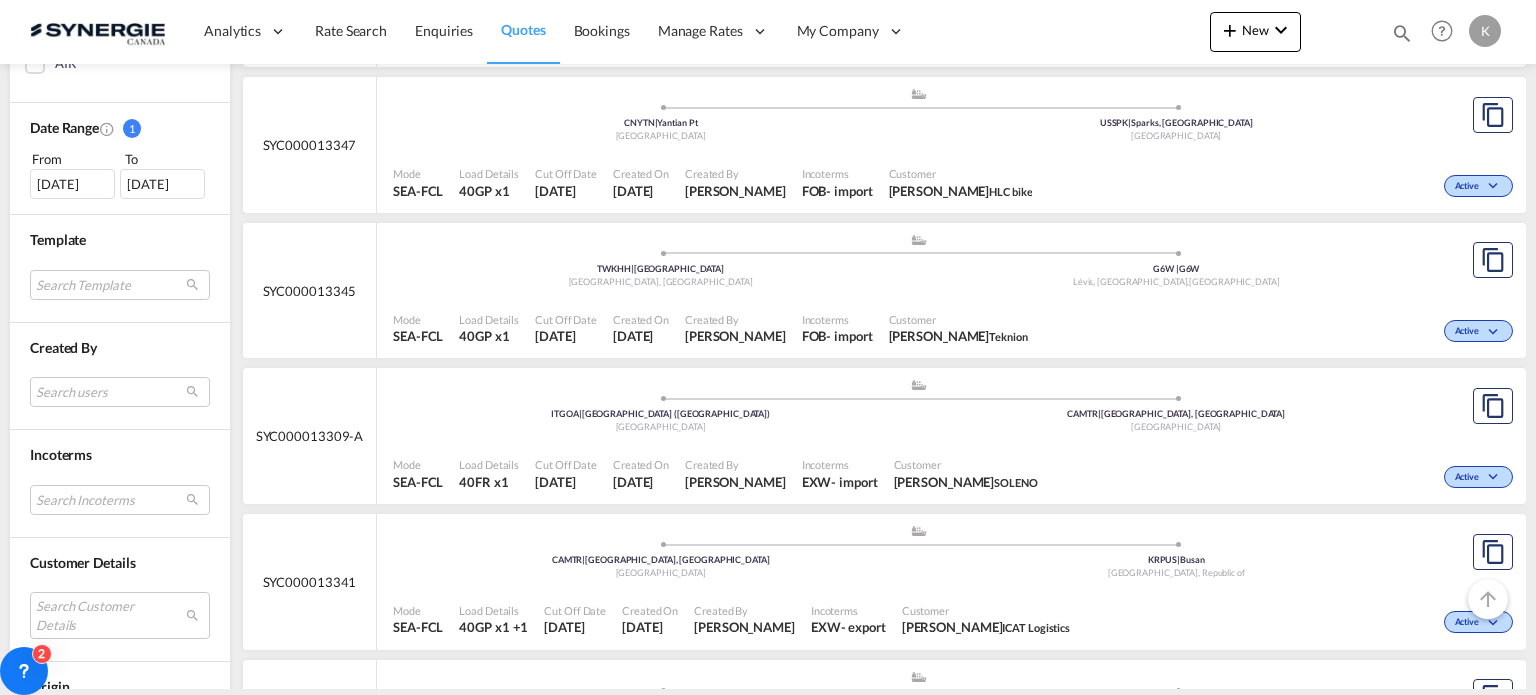 scroll, scrollTop: 600, scrollLeft: 0, axis: vertical 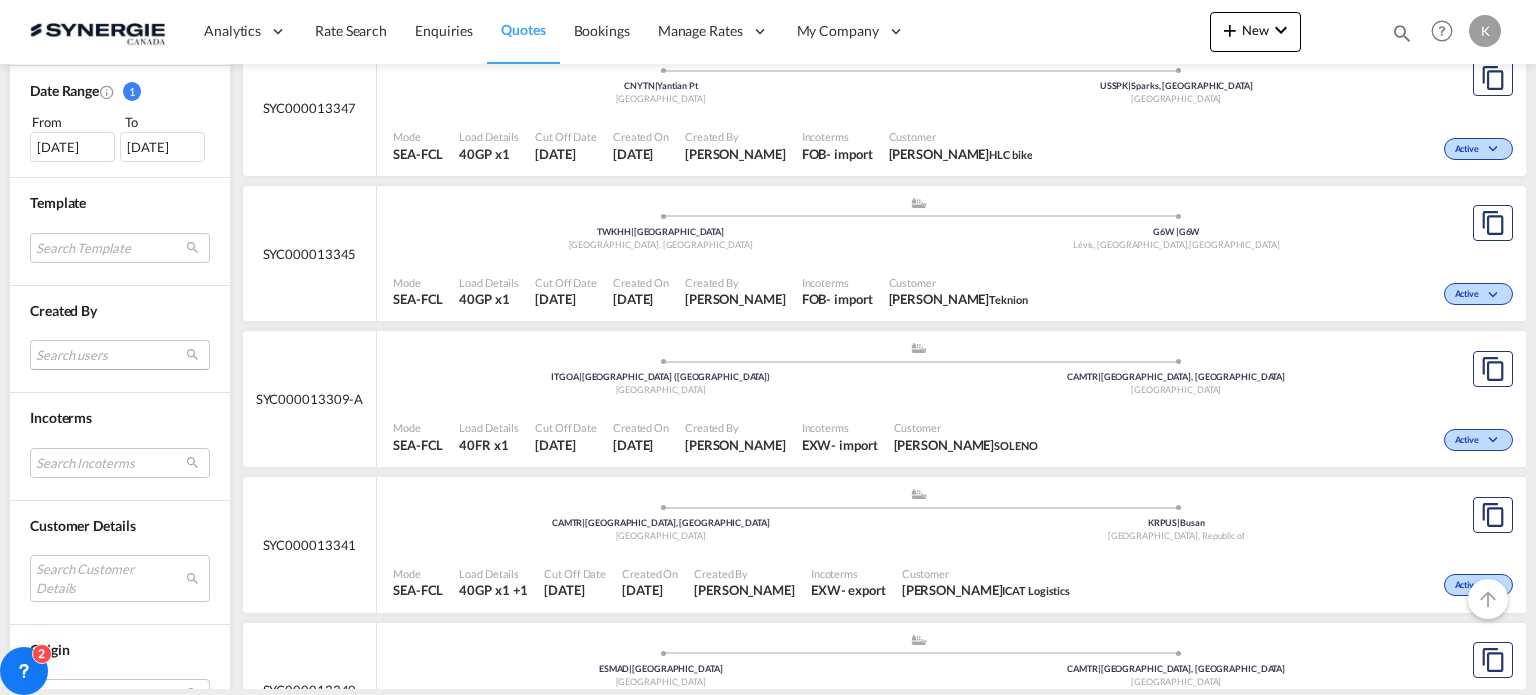 click on "Search users sugan T sugantha.rajan@freightfy.com
raquel Jimenez raquel.jimenez@freightify.com
saranya K saranya.kothandan@freightify.com
leidy Consuegra leidy.consuegra@freightify.com
adriana Groposila a.groposila@synergiecanada.com
udaya CM udaya.kumar@freightify.com
karen Mercier k.mercier@gosynergie.com
karthick Freightify CS karthick.s@freightify.com
rosa Ho r.ho@synergiecanada.com
gael Vilsaint g.vilsaint@gosynergie.com
daniel Dico d.dico@synergiecanada.com
sebastien Leclercq s.leclercq@gosynergie.com
air Team air@gosynergie.com
ocean team ocean@gosynergie.com
pablo Gomez Saldarriaga p.gomez@gosynergie.com
thais Fontes t.fontes@gosynergie.com
Done" at bounding box center [120, 355] 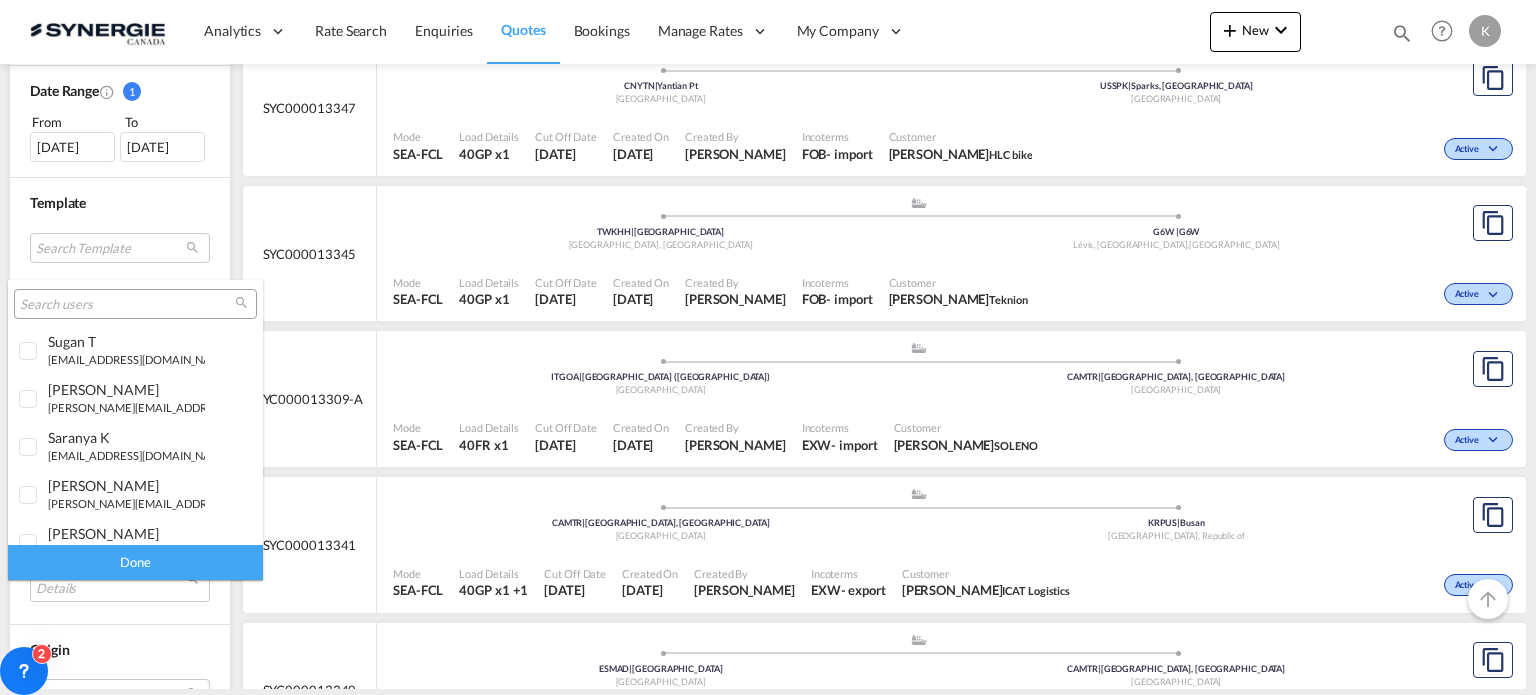 click at bounding box center [127, 305] 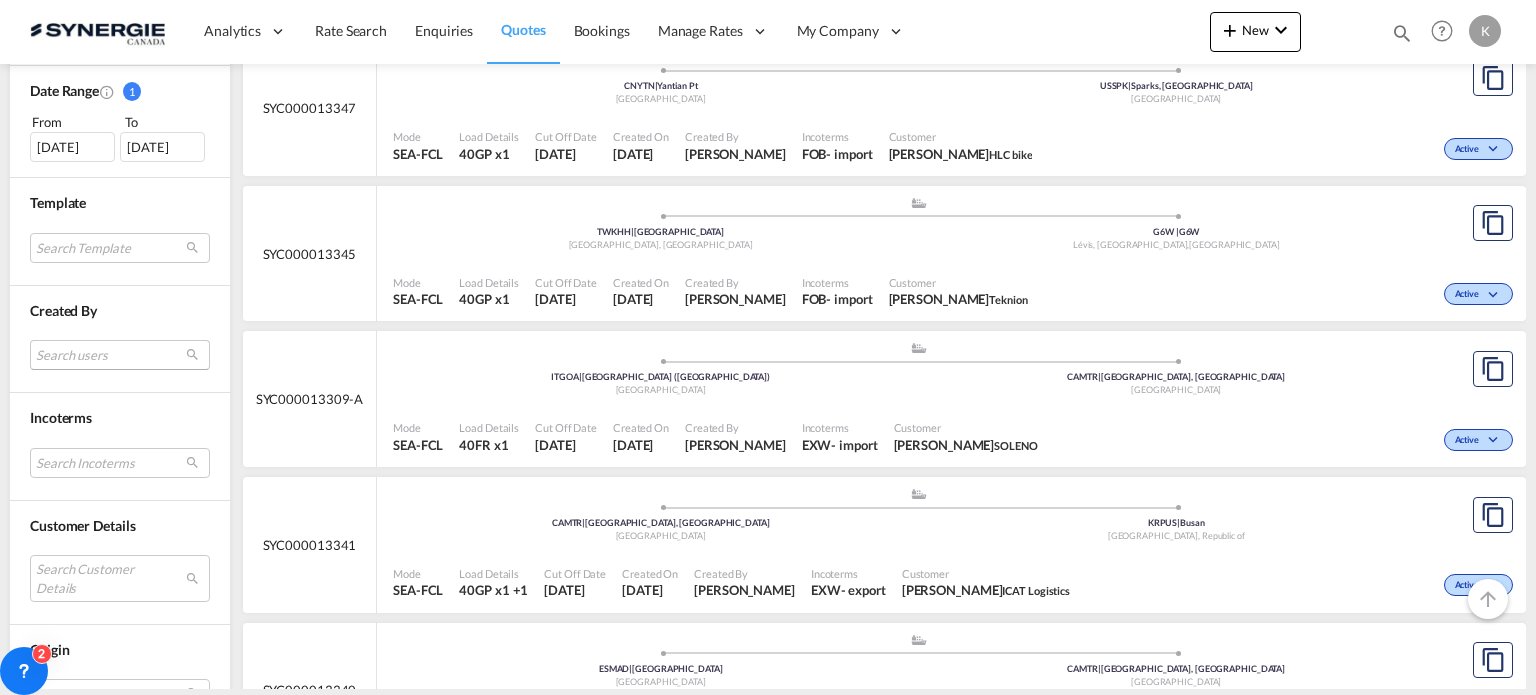 click on "Search users" at bounding box center (120, 355) 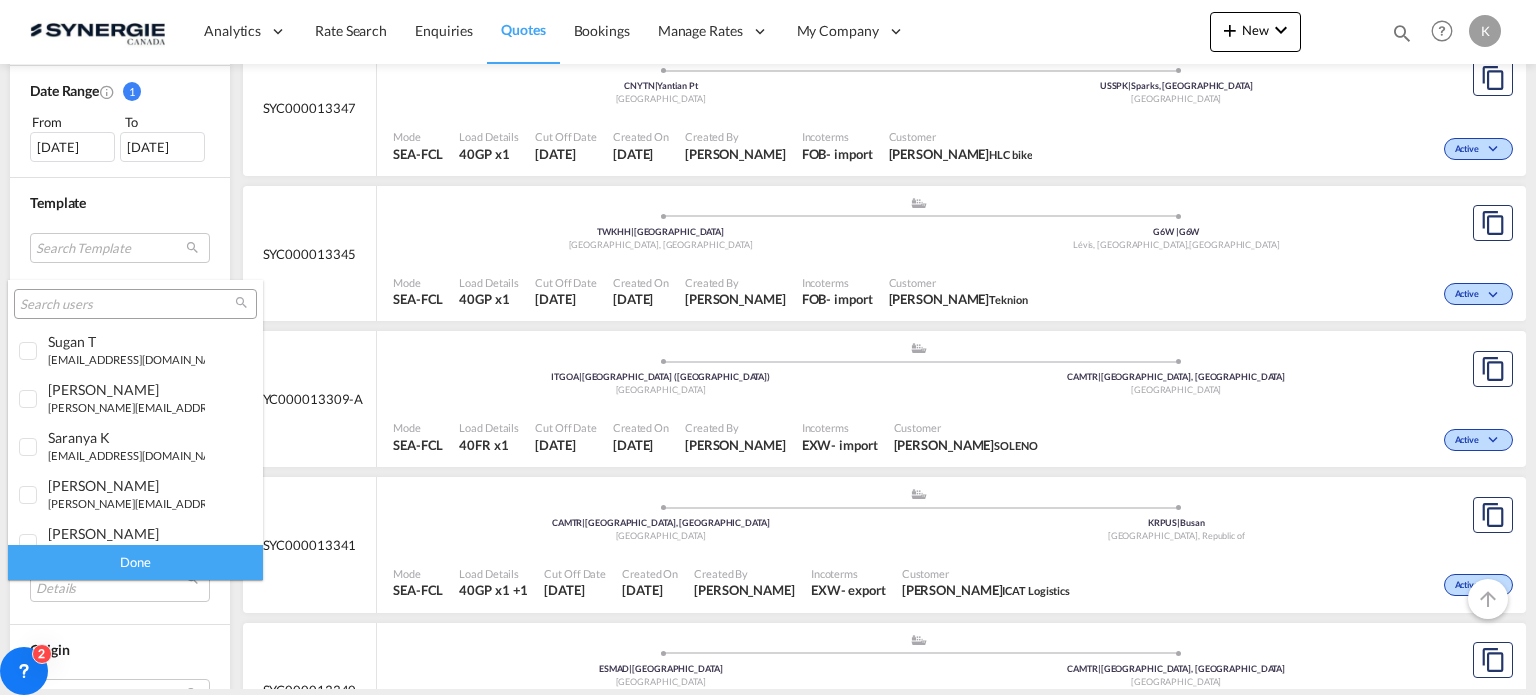 click at bounding box center [127, 305] 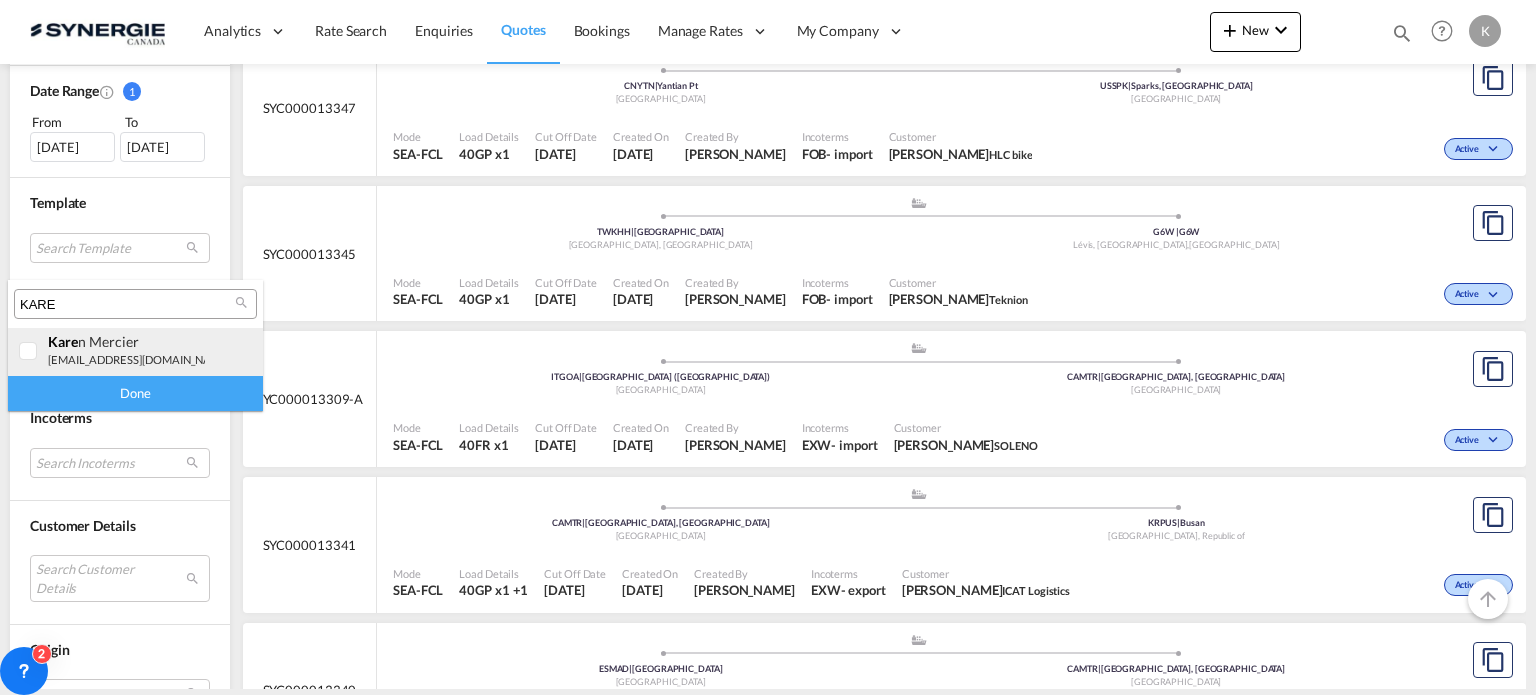 type on "KARE" 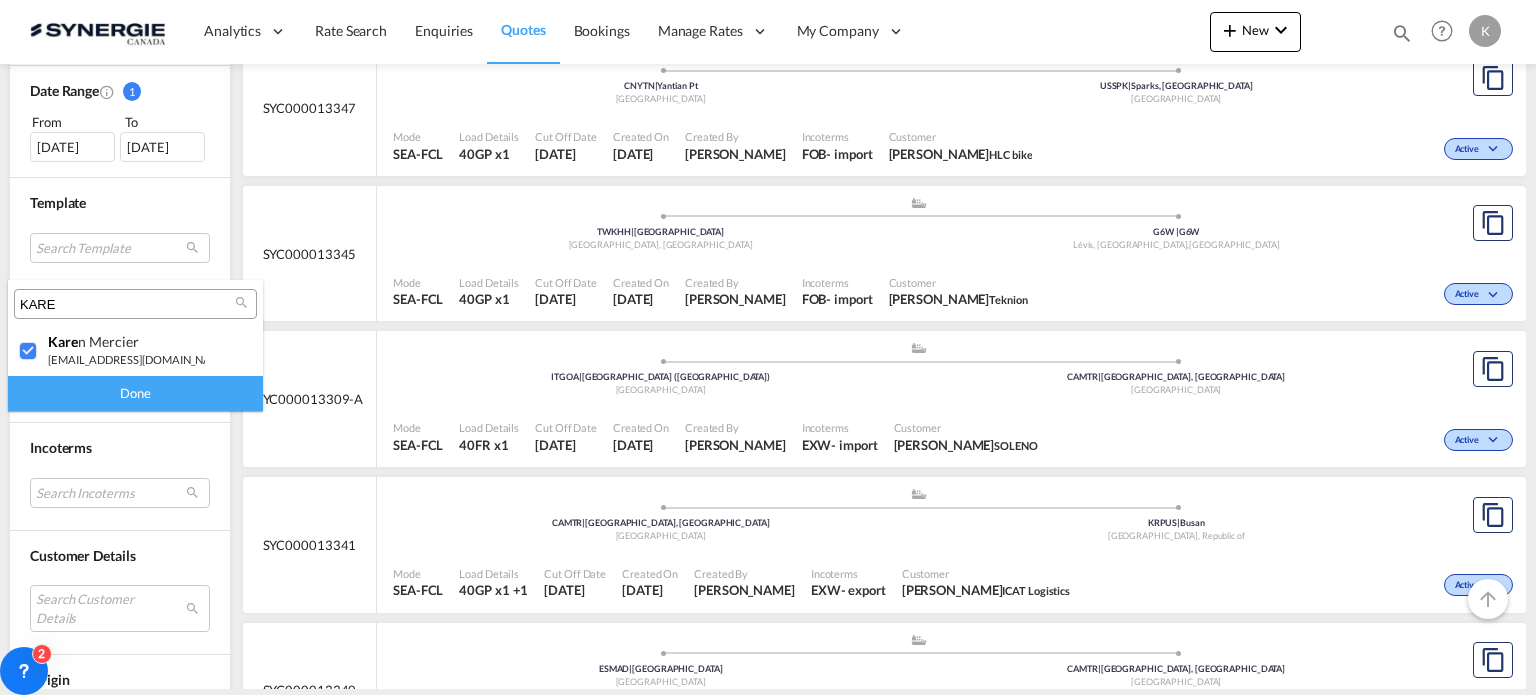 click on "Done" at bounding box center (135, 393) 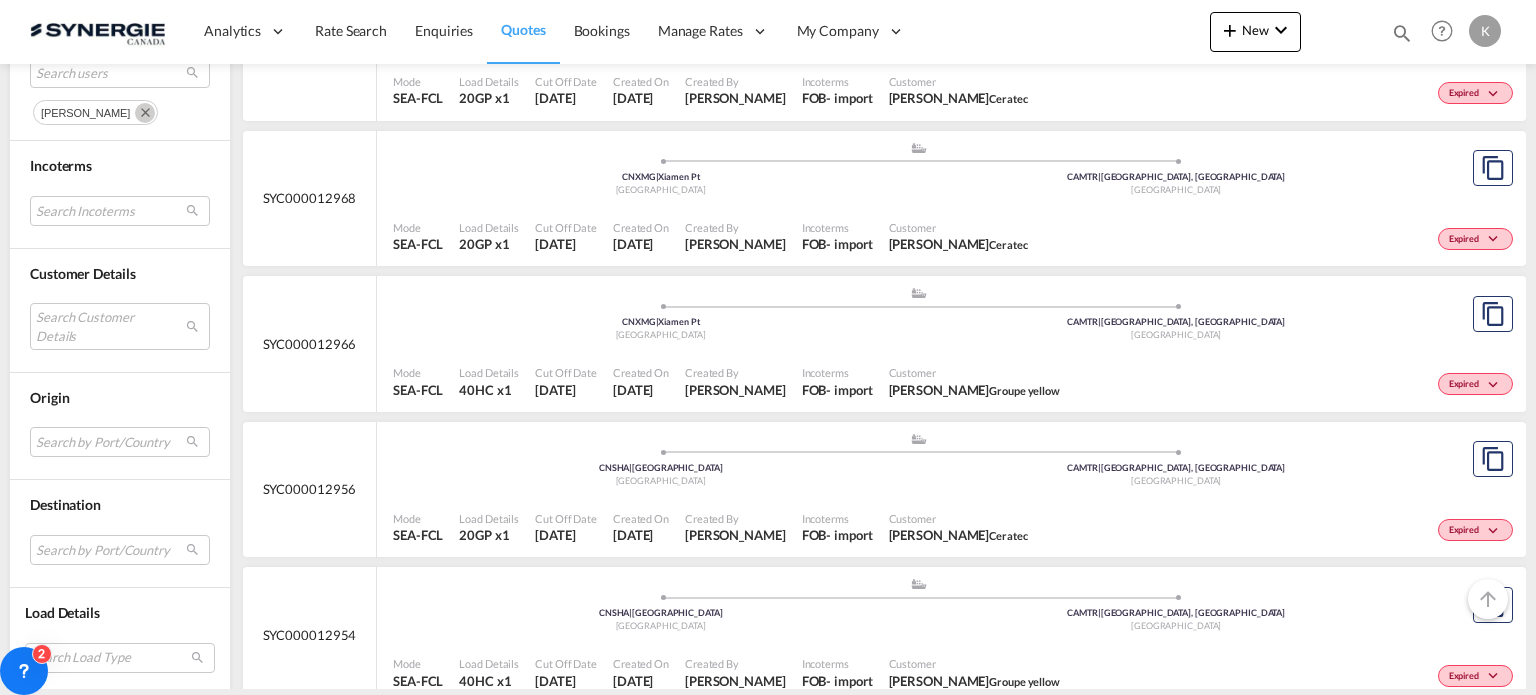 scroll, scrollTop: 6772, scrollLeft: 0, axis: vertical 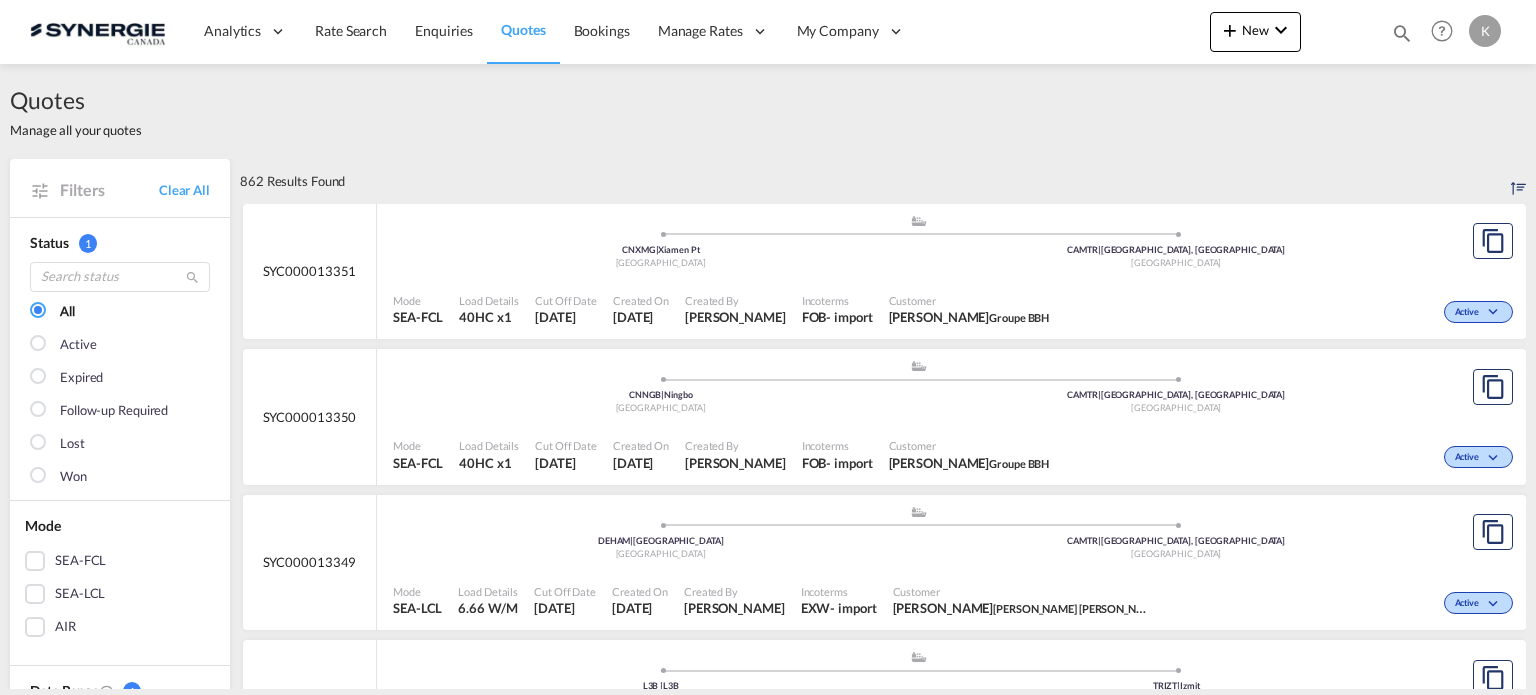 click on "SYC000013351" at bounding box center [310, 271] 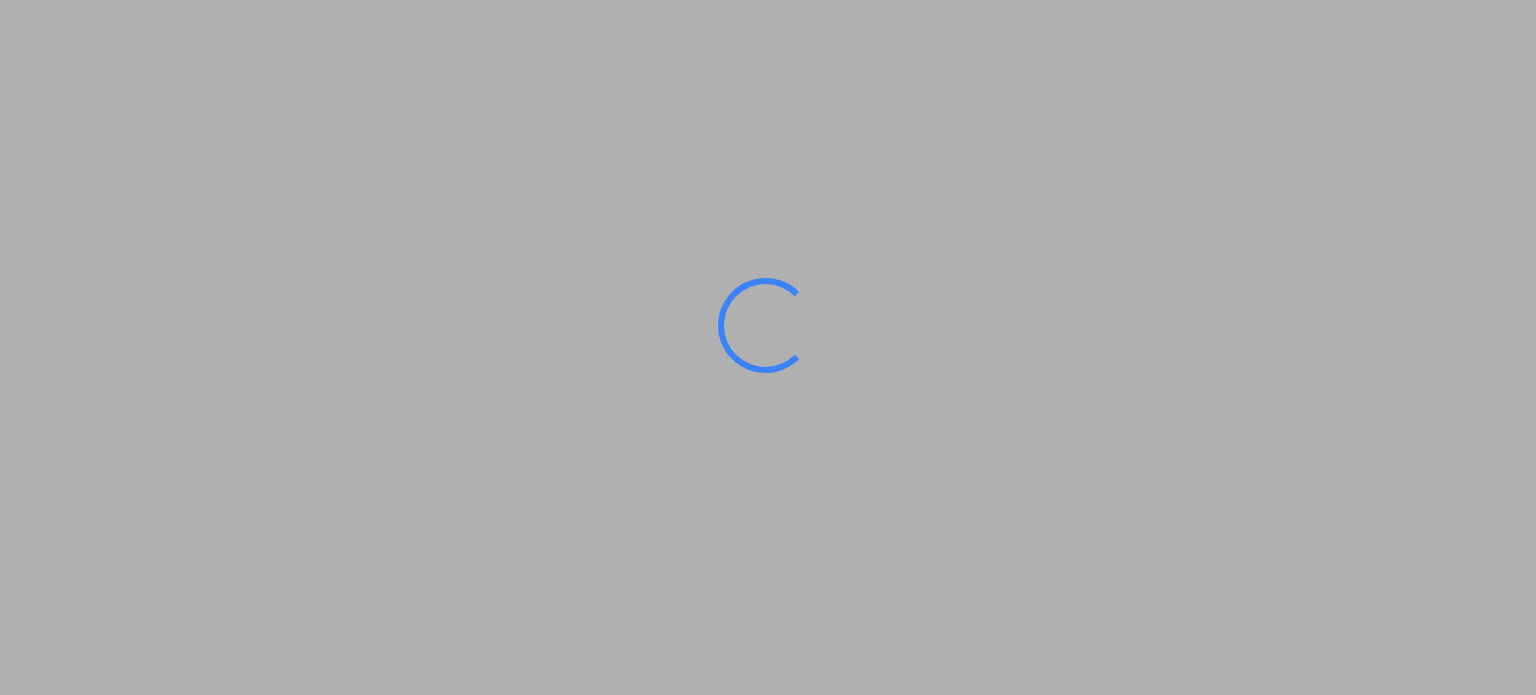 scroll, scrollTop: 0, scrollLeft: 0, axis: both 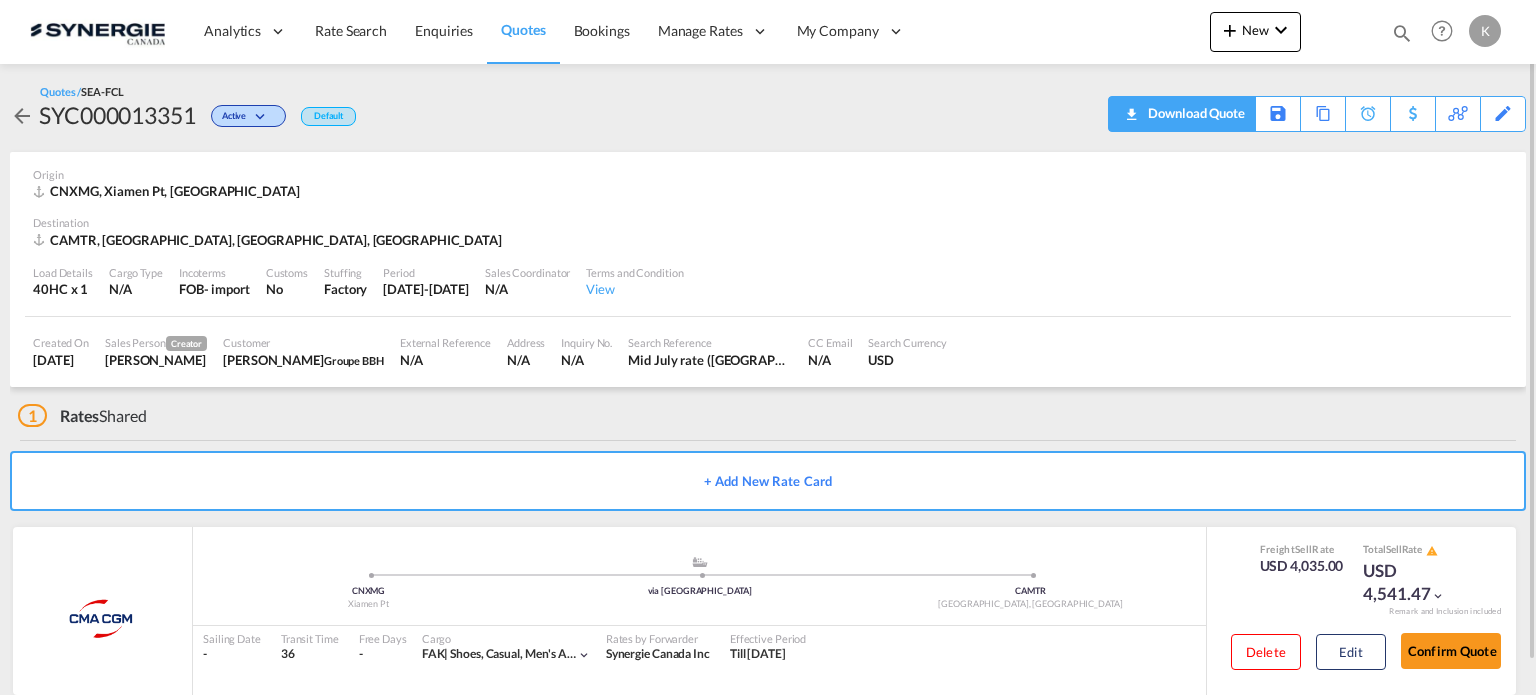 click at bounding box center (1131, 107) 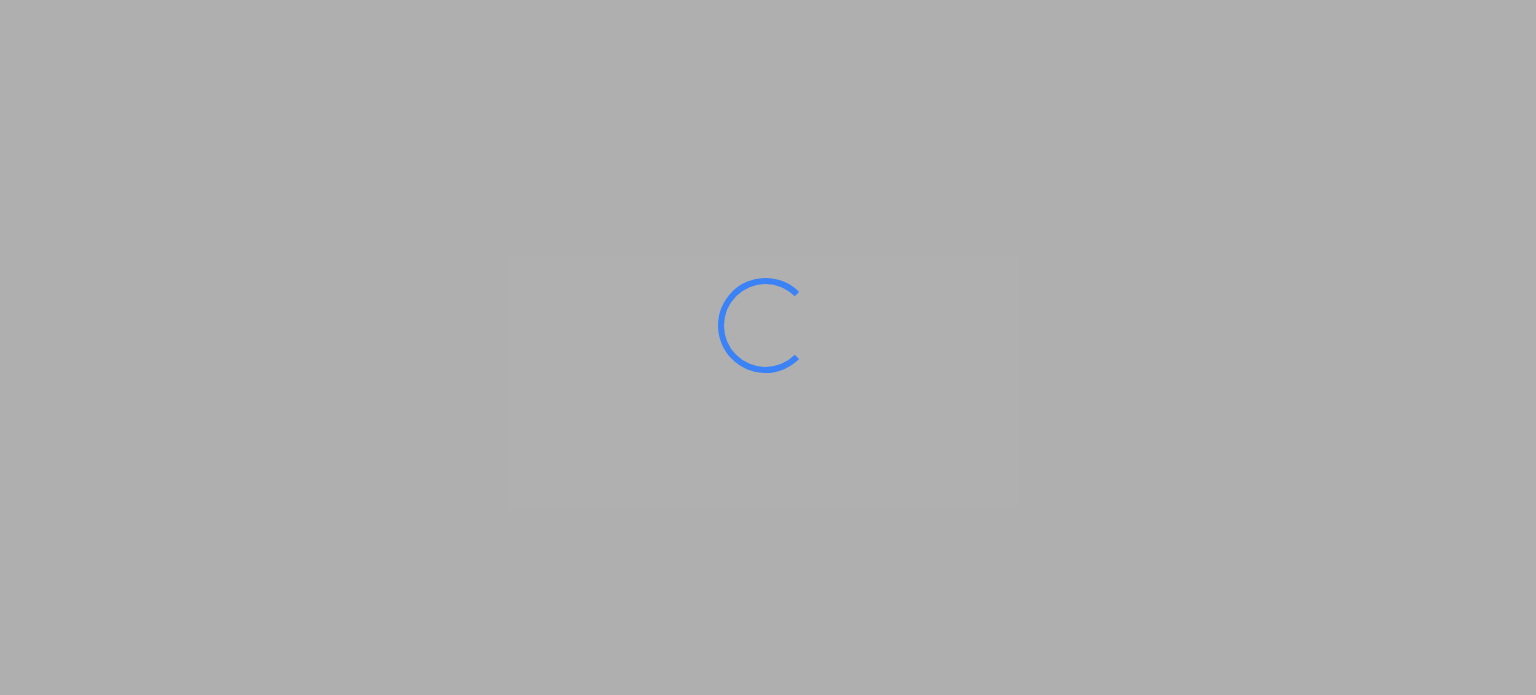 scroll, scrollTop: 0, scrollLeft: 0, axis: both 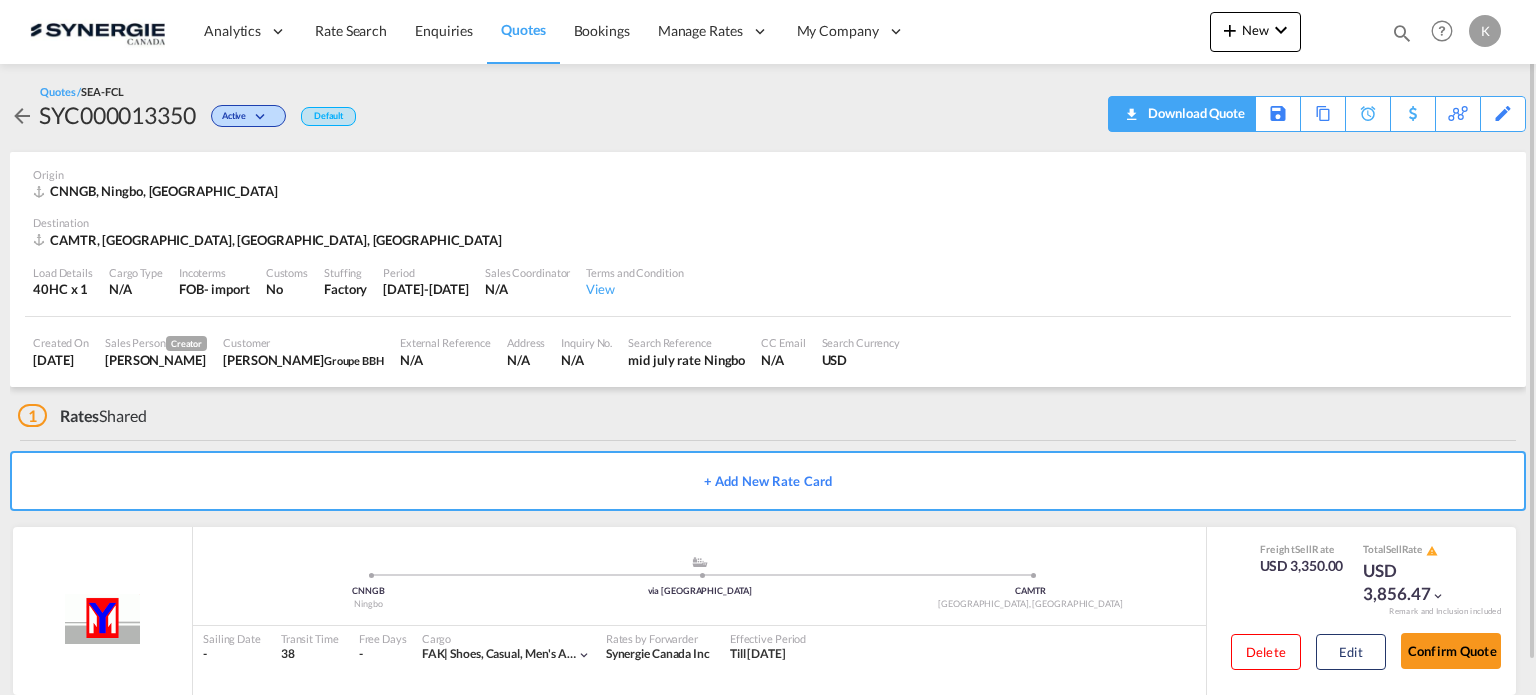 click at bounding box center [1131, 107] 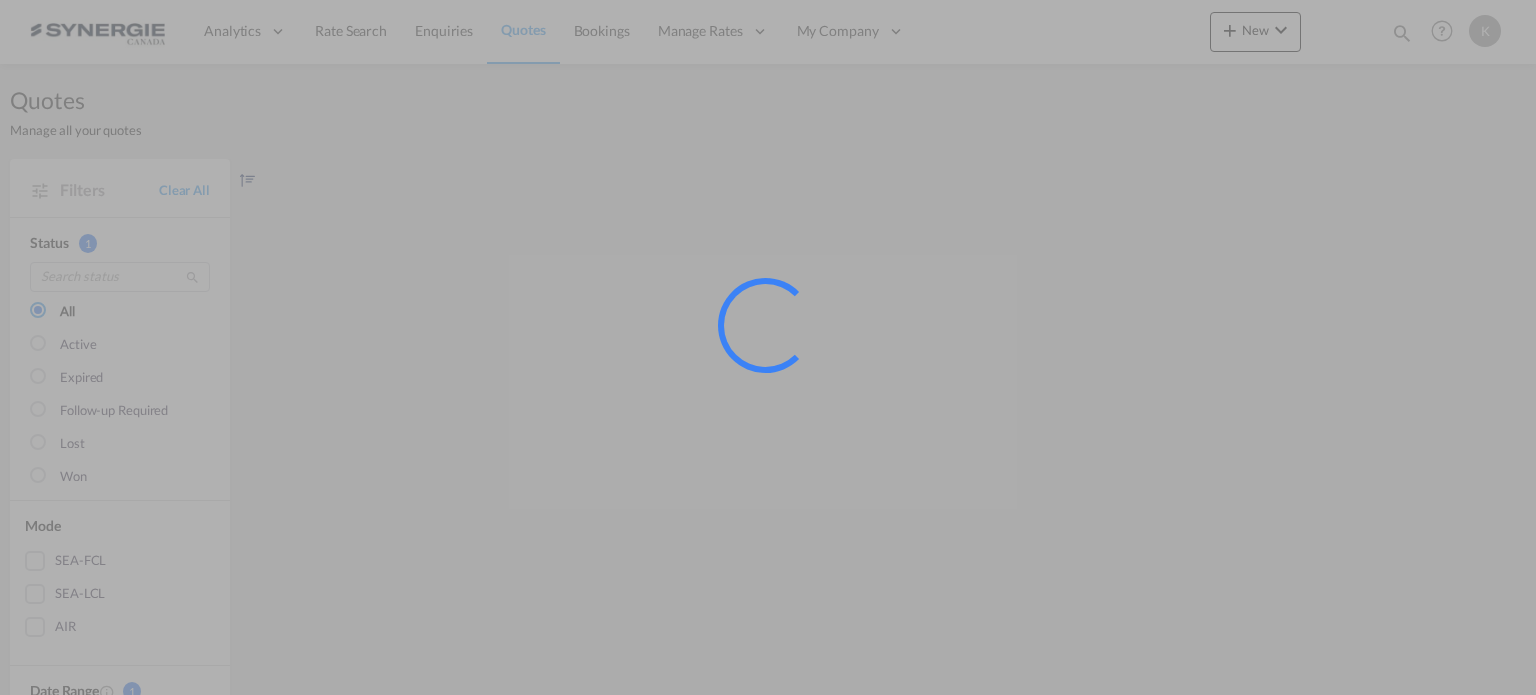 scroll, scrollTop: 0, scrollLeft: 0, axis: both 